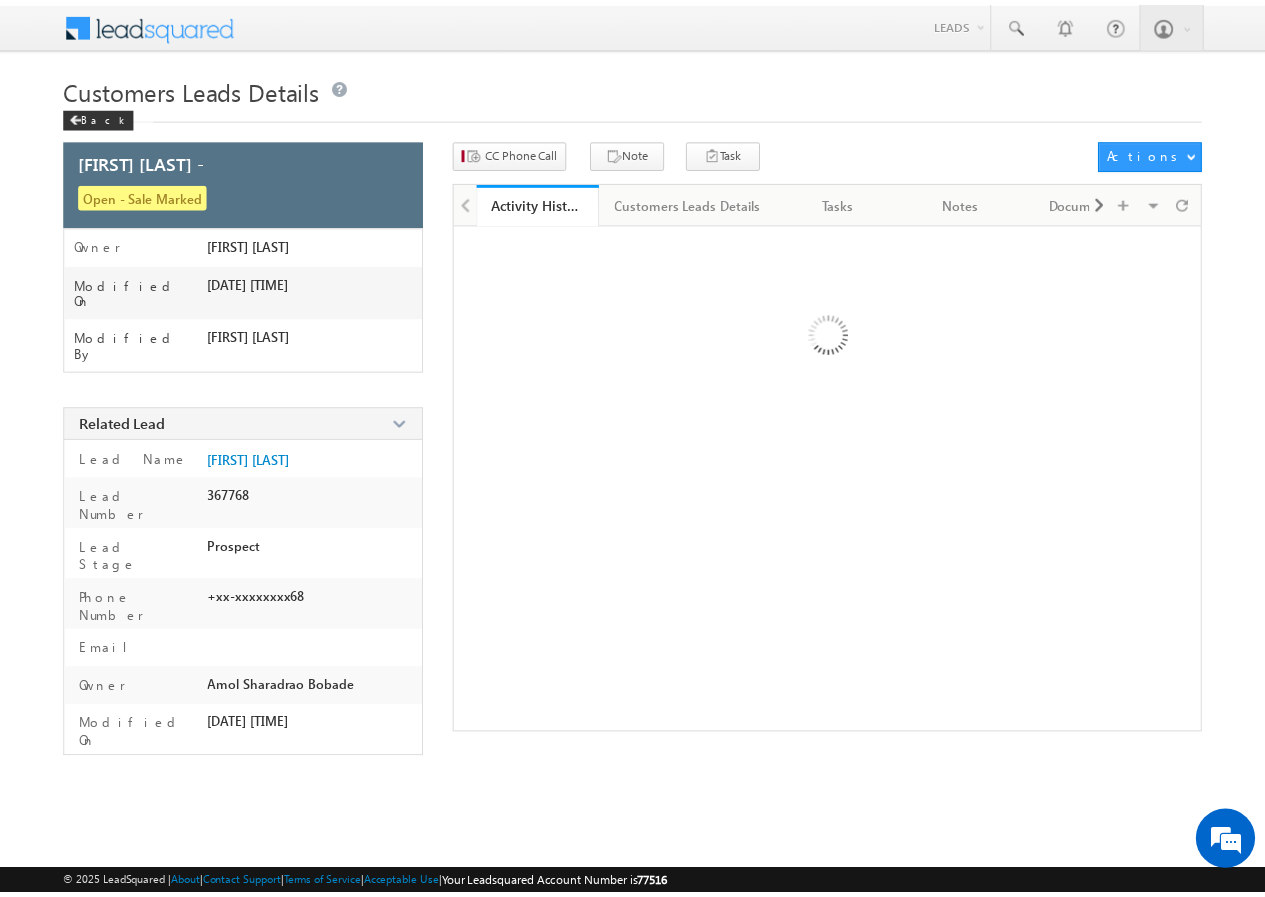 scroll, scrollTop: 0, scrollLeft: 0, axis: both 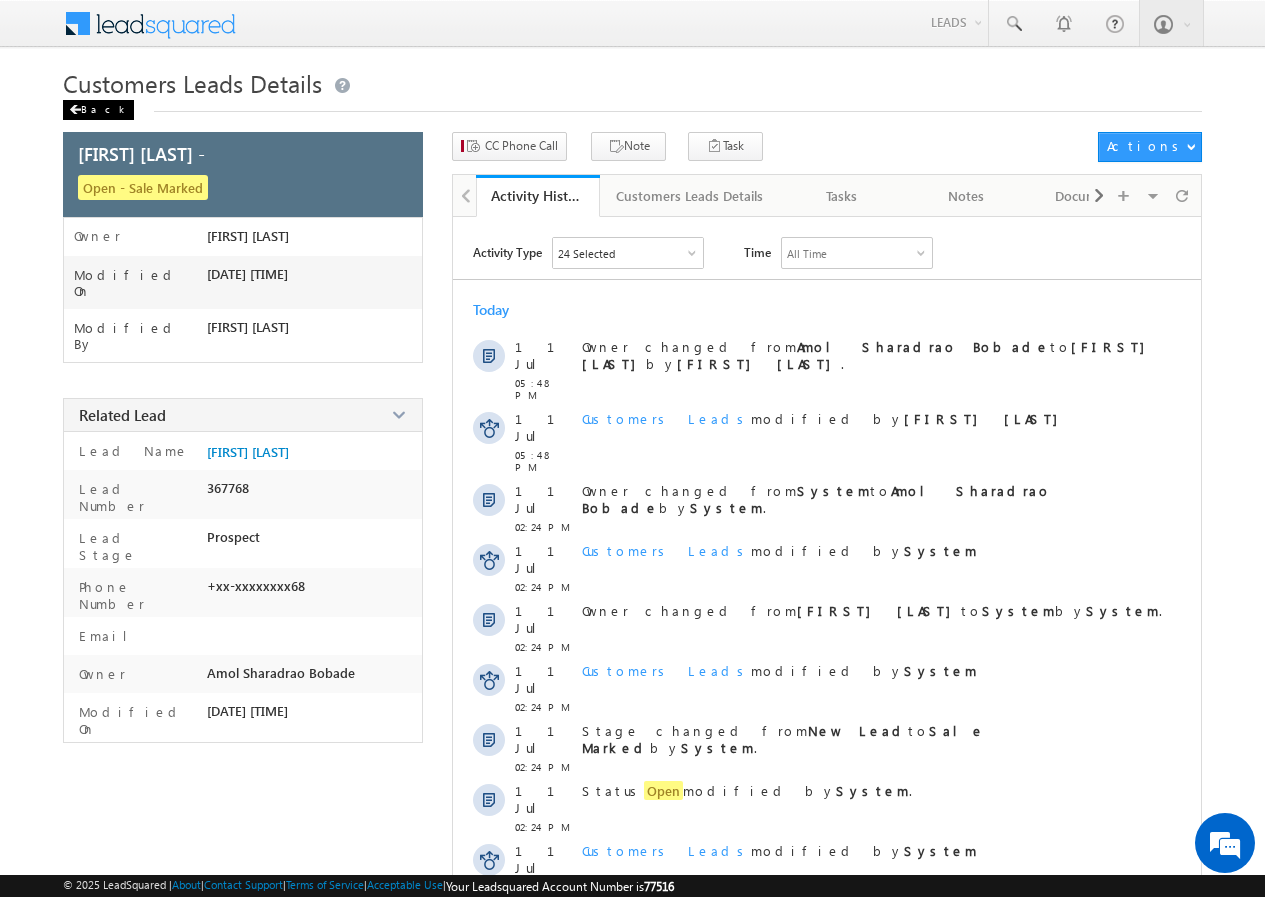 click on "Back" at bounding box center [98, 110] 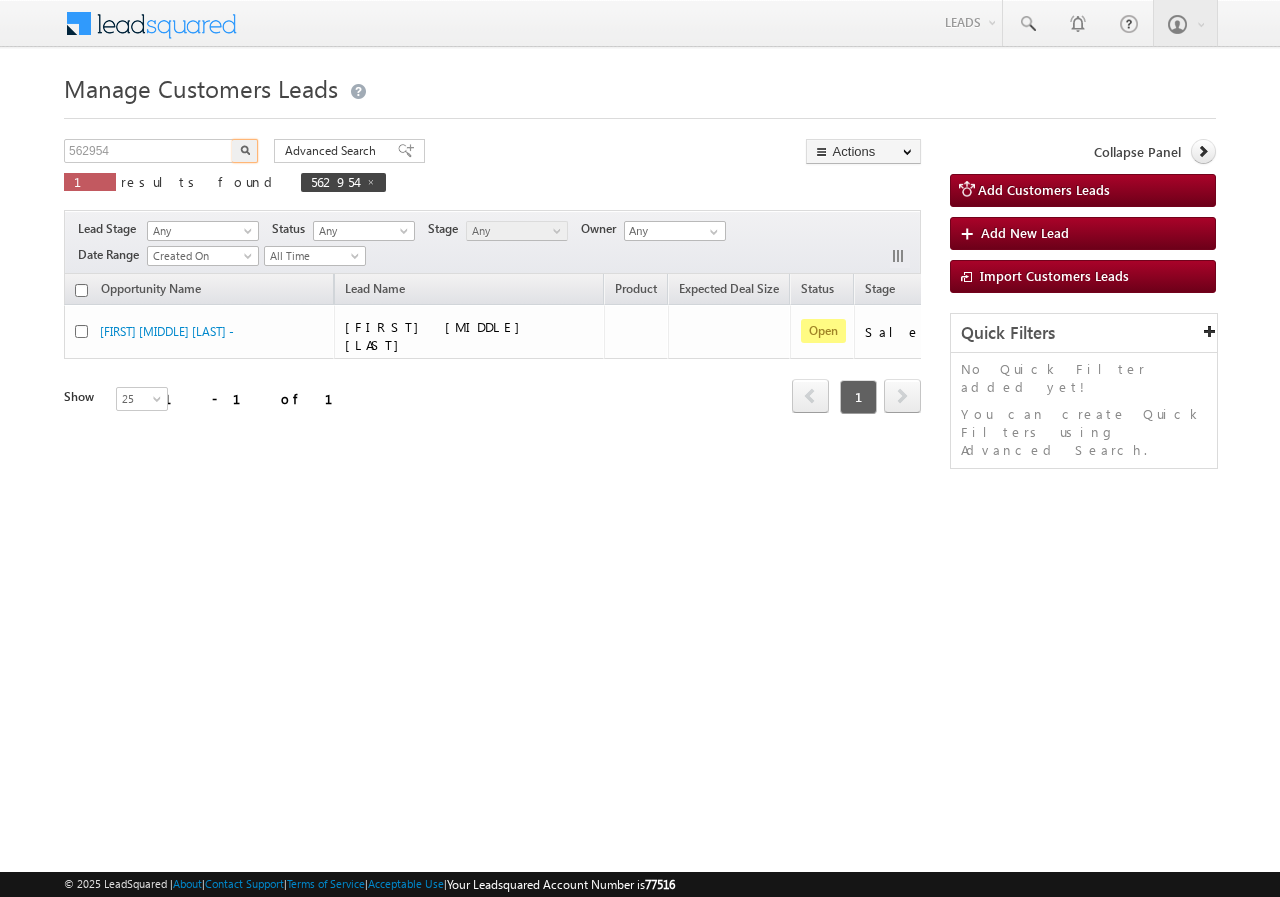 scroll, scrollTop: 0, scrollLeft: 0, axis: both 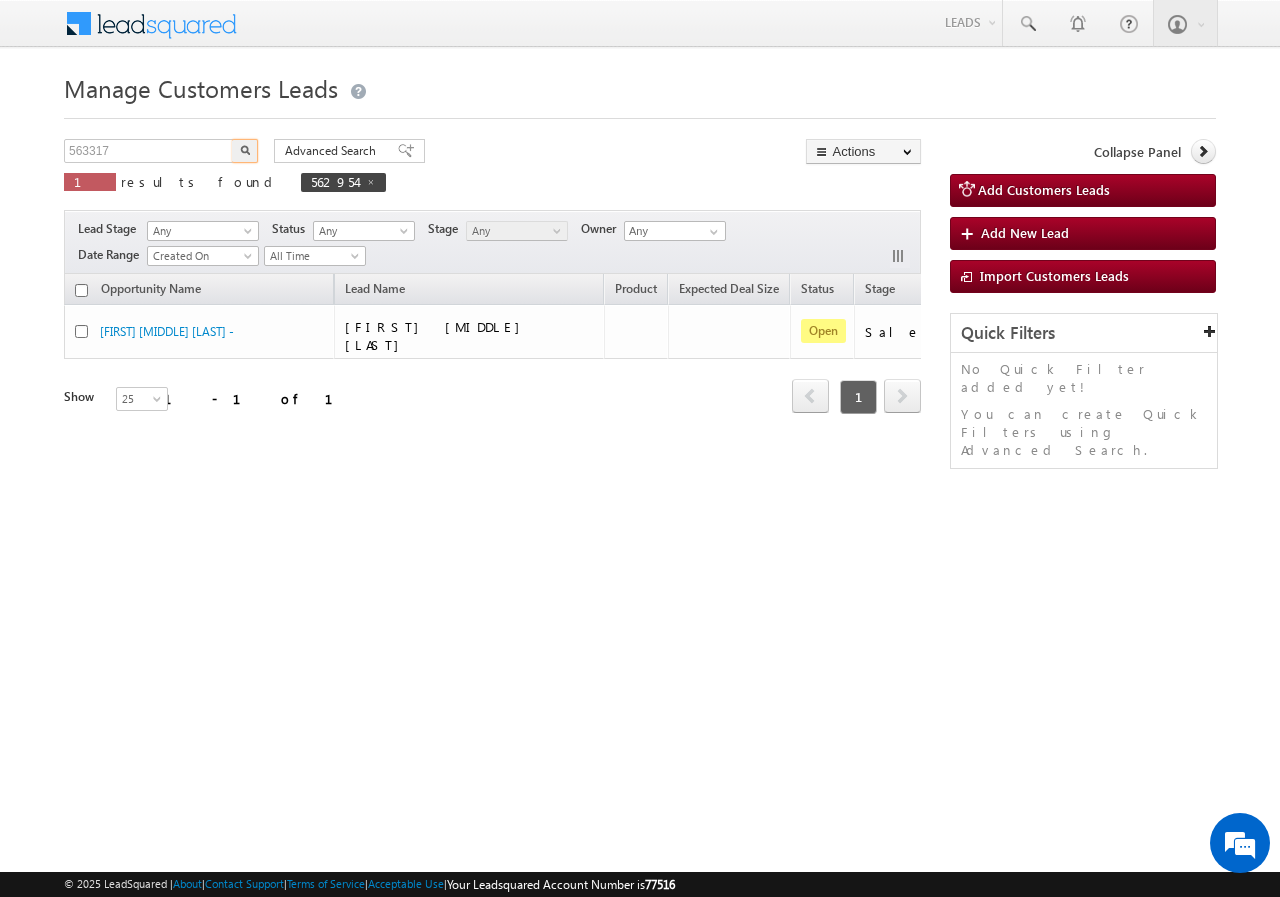 type on "563317" 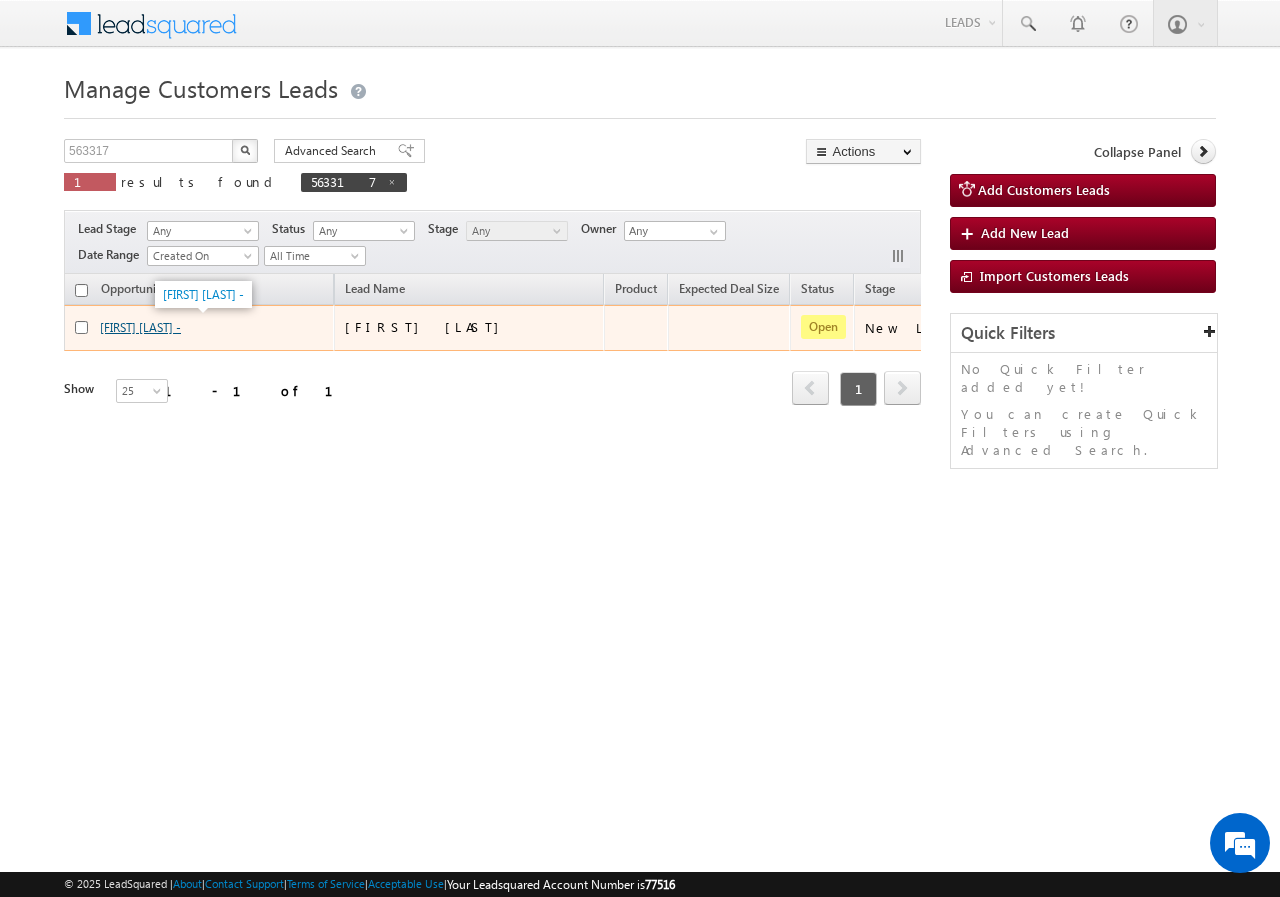click on "[FIRST] [LAST]  -" at bounding box center [140, 327] 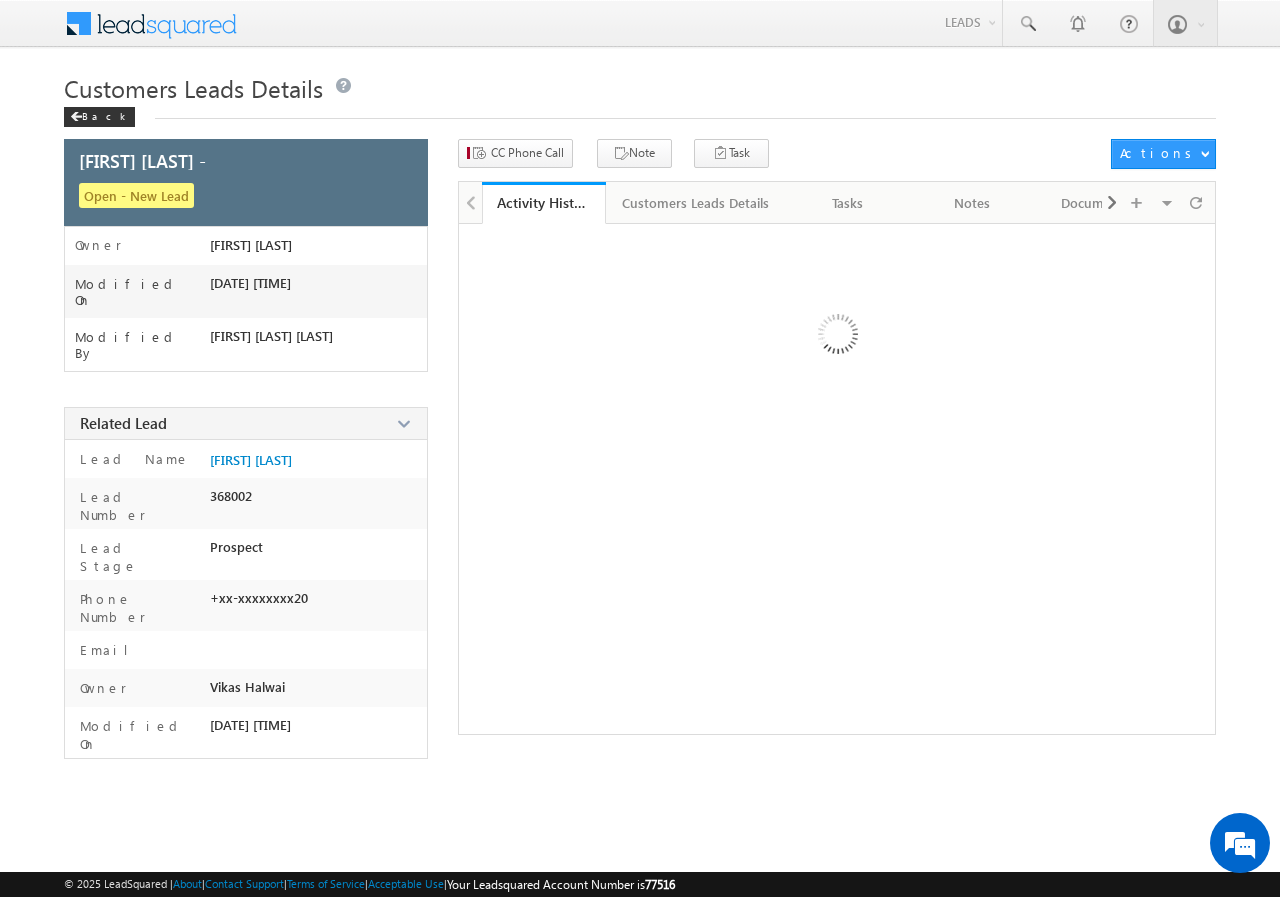 scroll, scrollTop: 0, scrollLeft: 0, axis: both 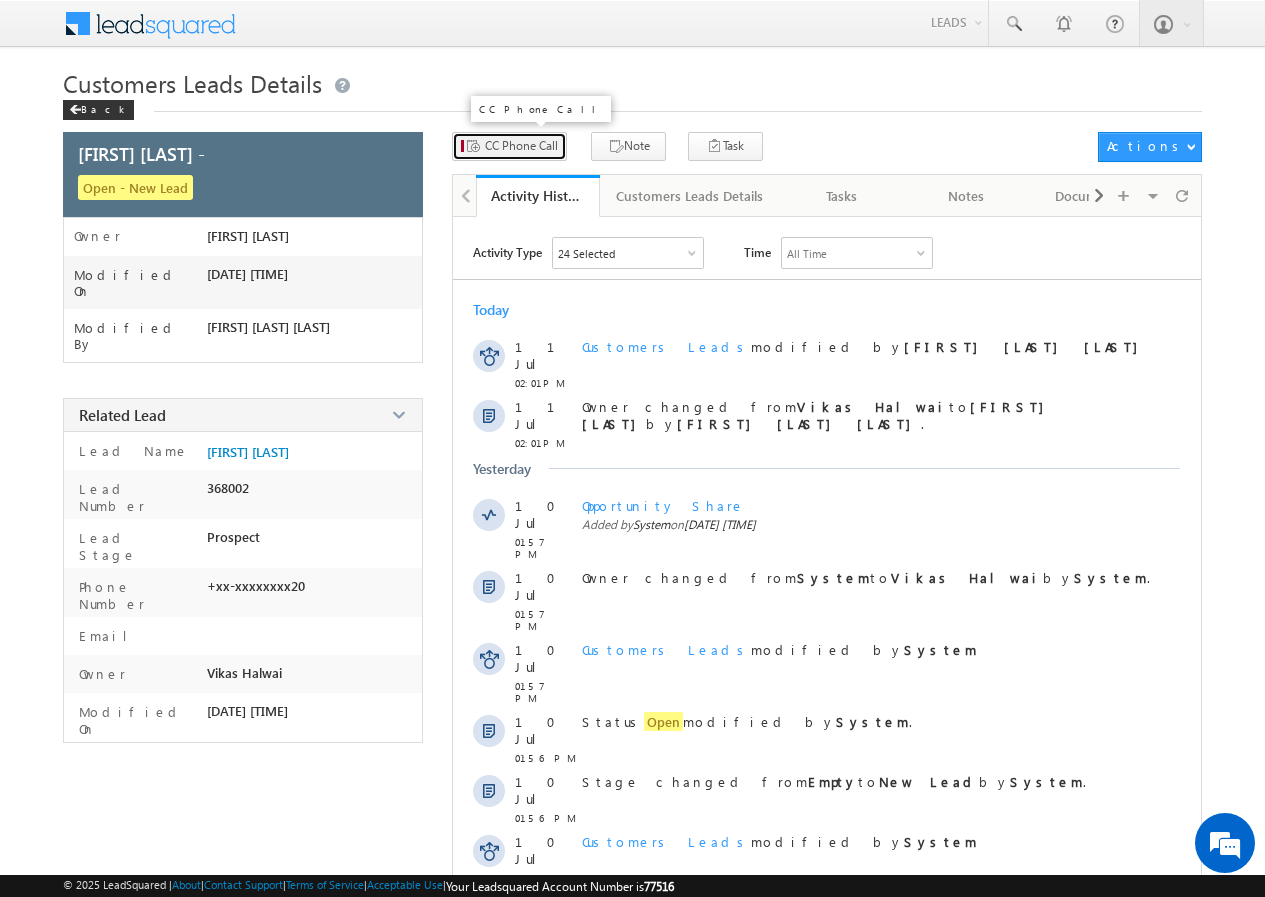 click on "CC Phone Call" at bounding box center [521, 146] 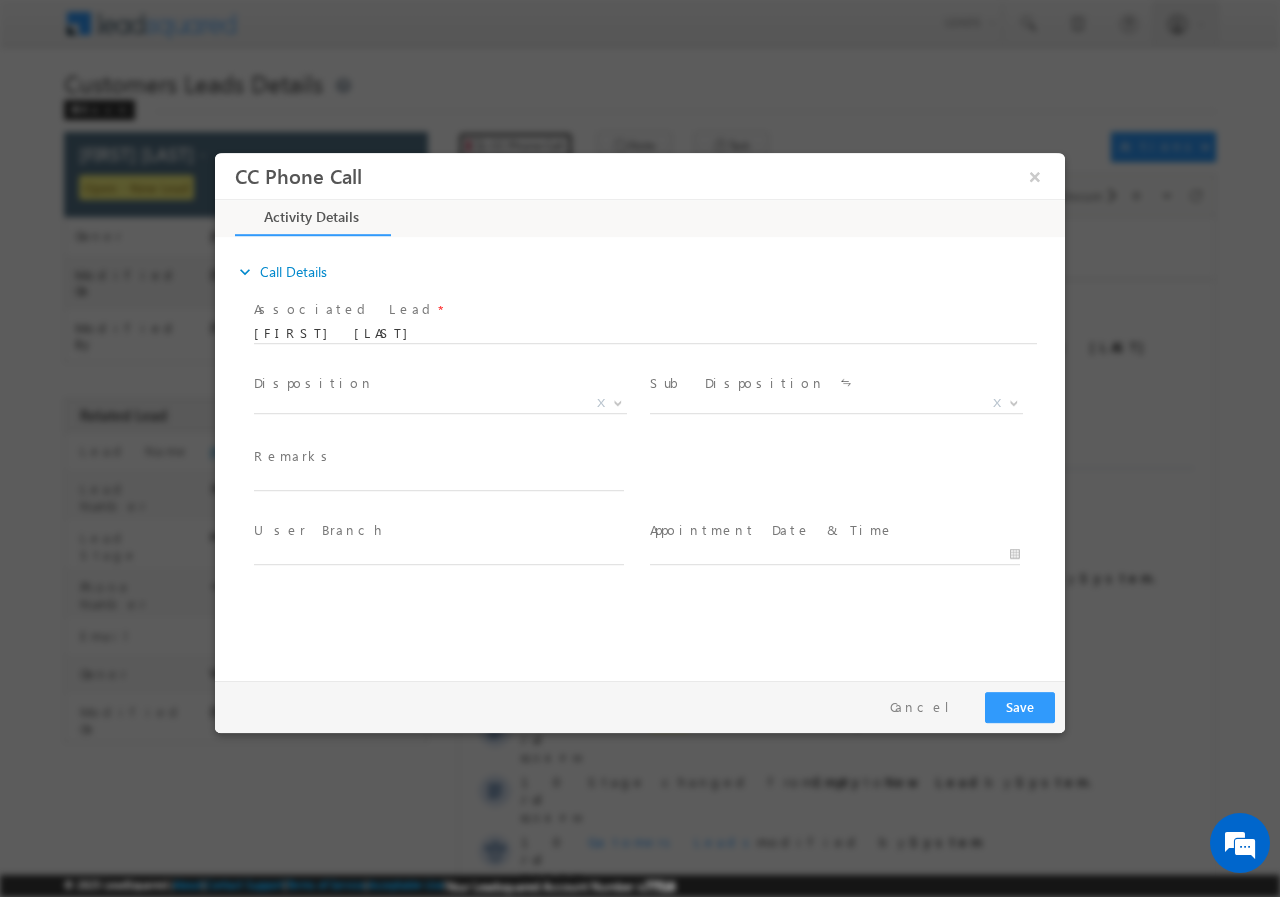 scroll, scrollTop: 0, scrollLeft: 0, axis: both 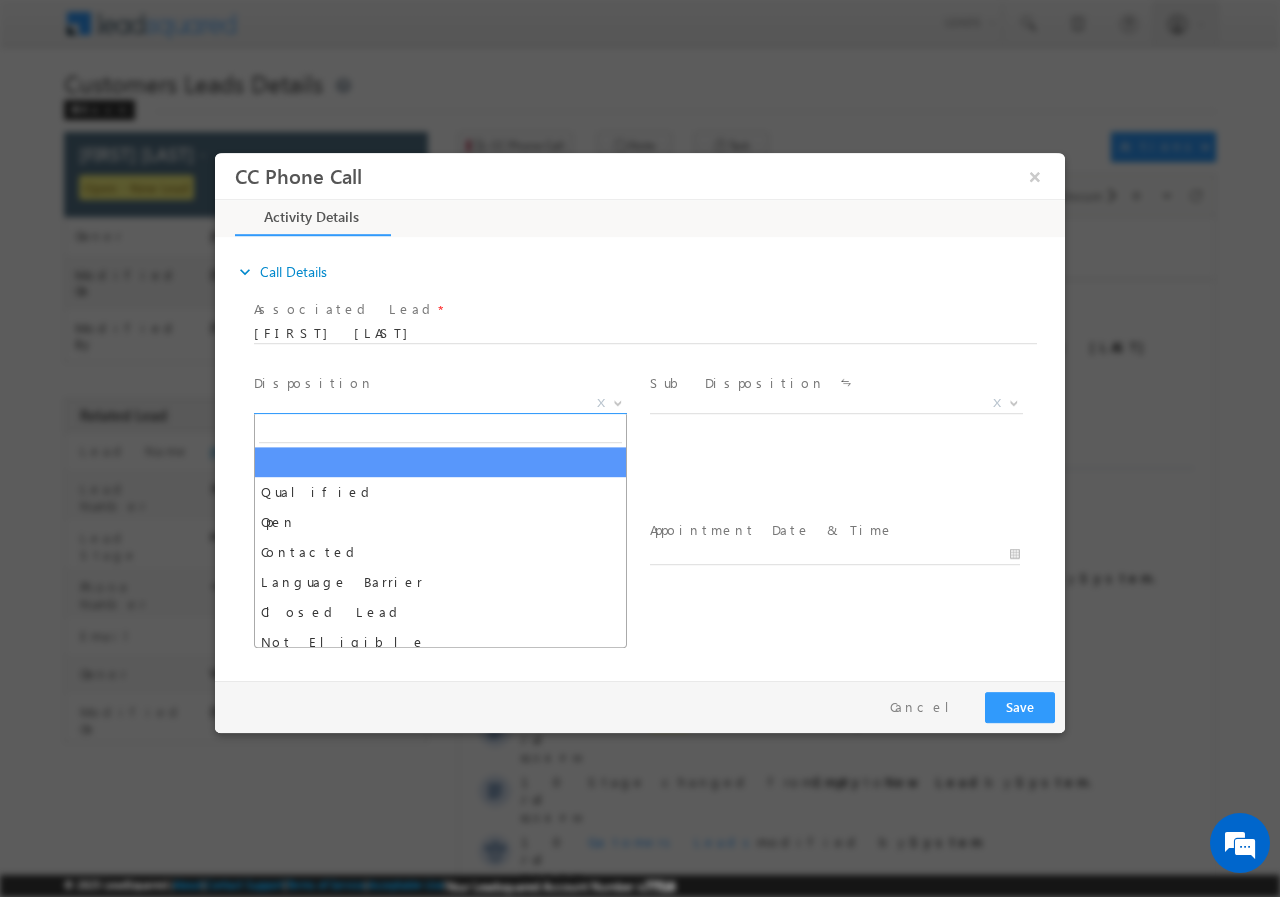 click at bounding box center (616, 402) 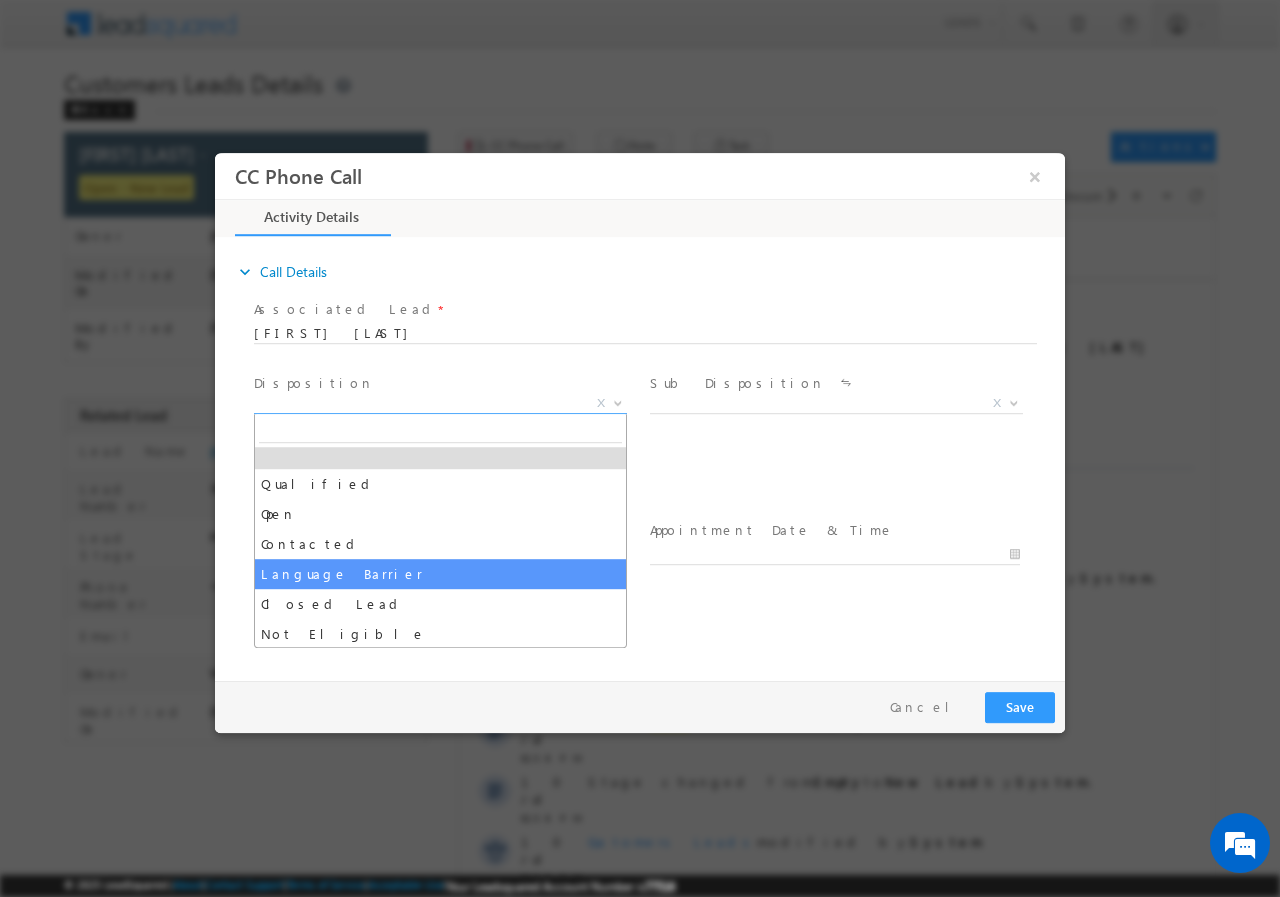 scroll, scrollTop: 10, scrollLeft: 0, axis: vertical 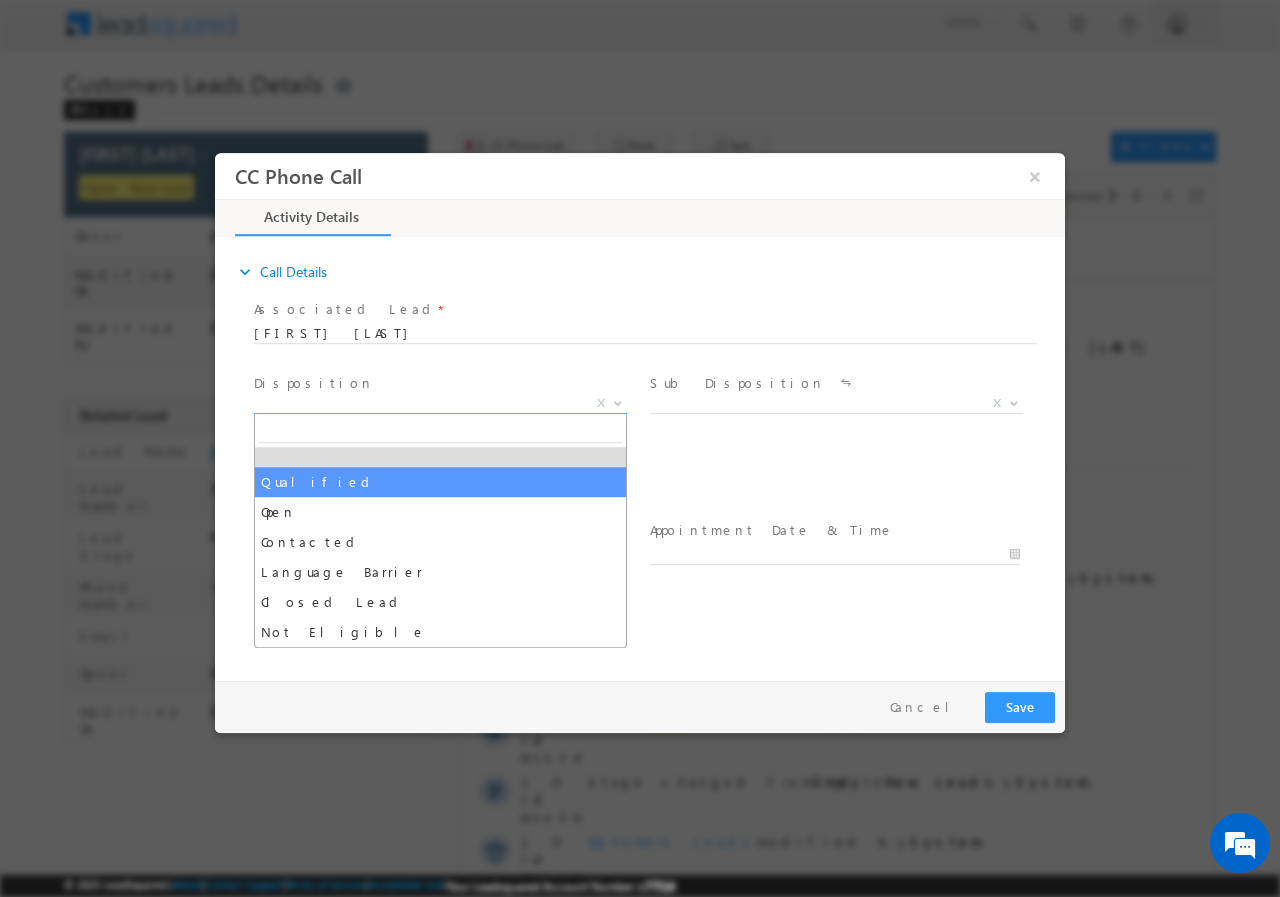 select on "Qualified" 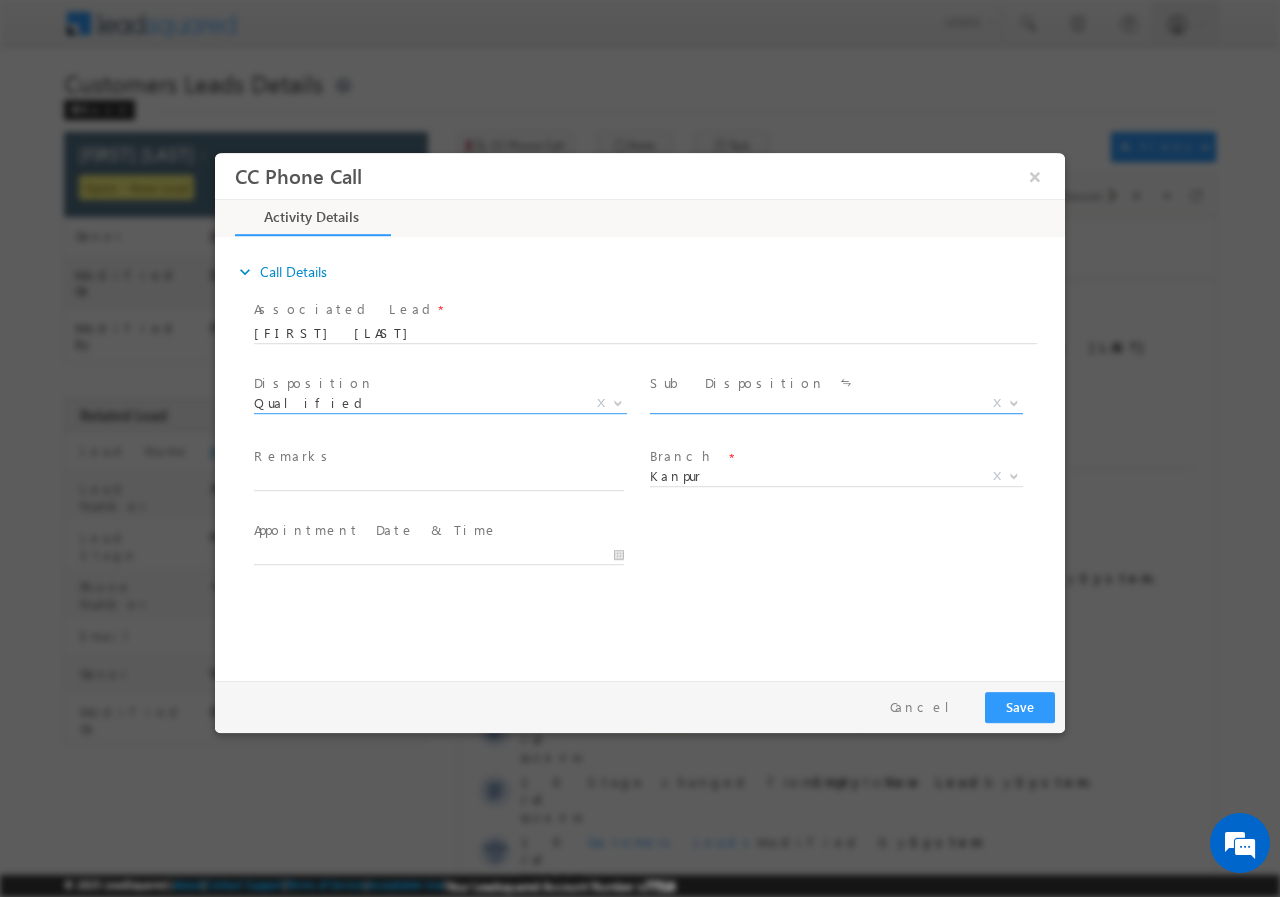 click at bounding box center [1012, 402] 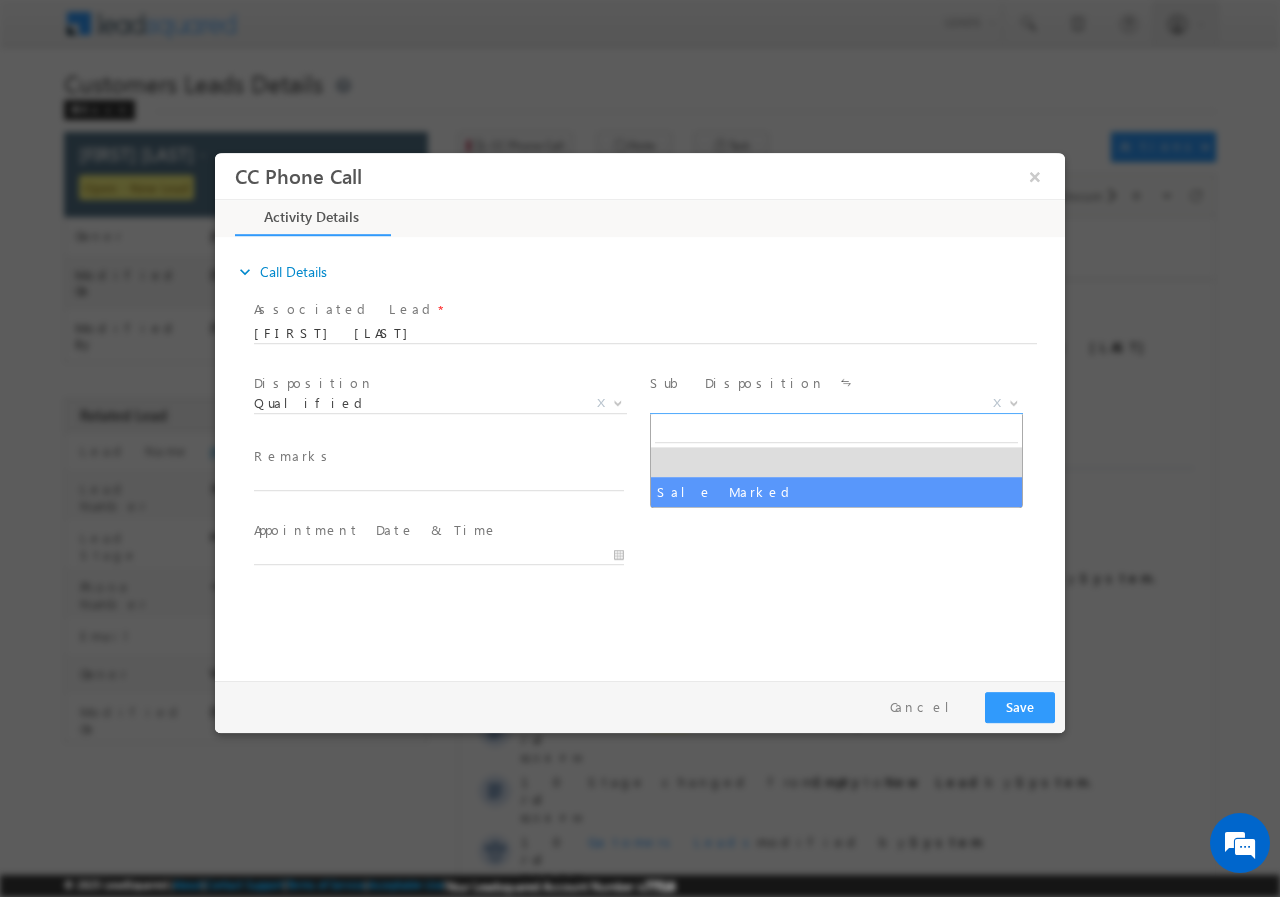select on "Sale Marked" 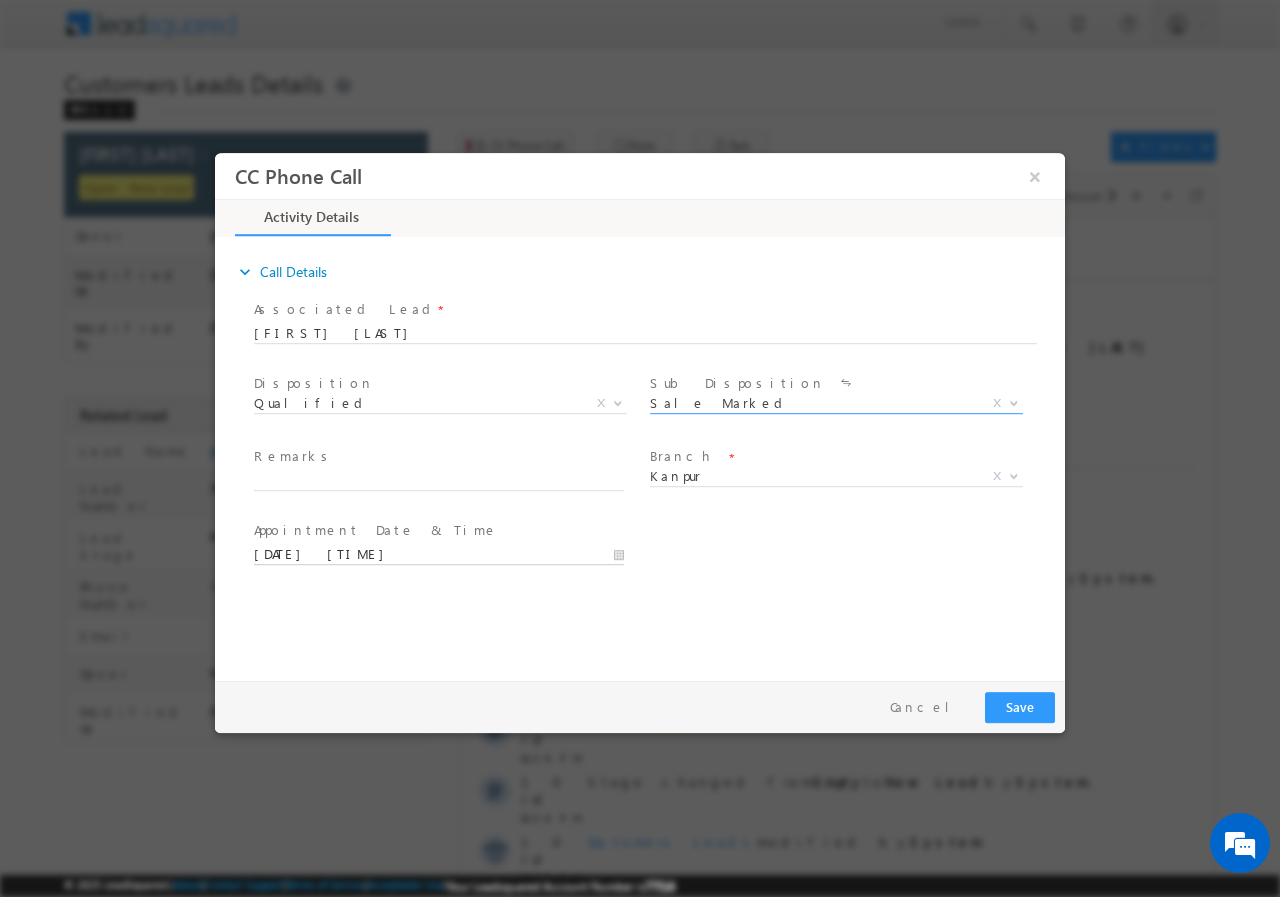 click on "07/11/2025 5:58 PM" at bounding box center [439, 554] 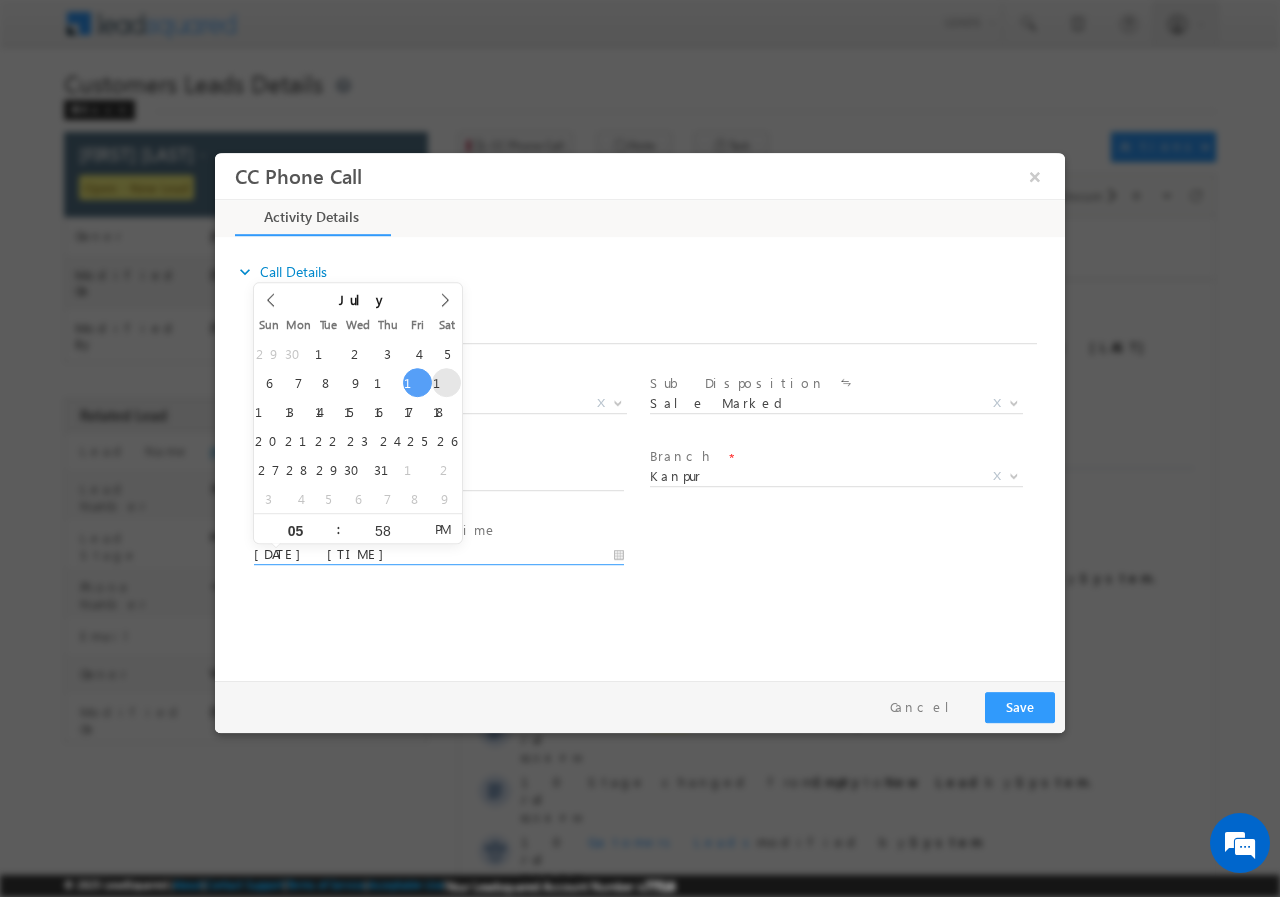 type on "07/12/2025 5:58 PM" 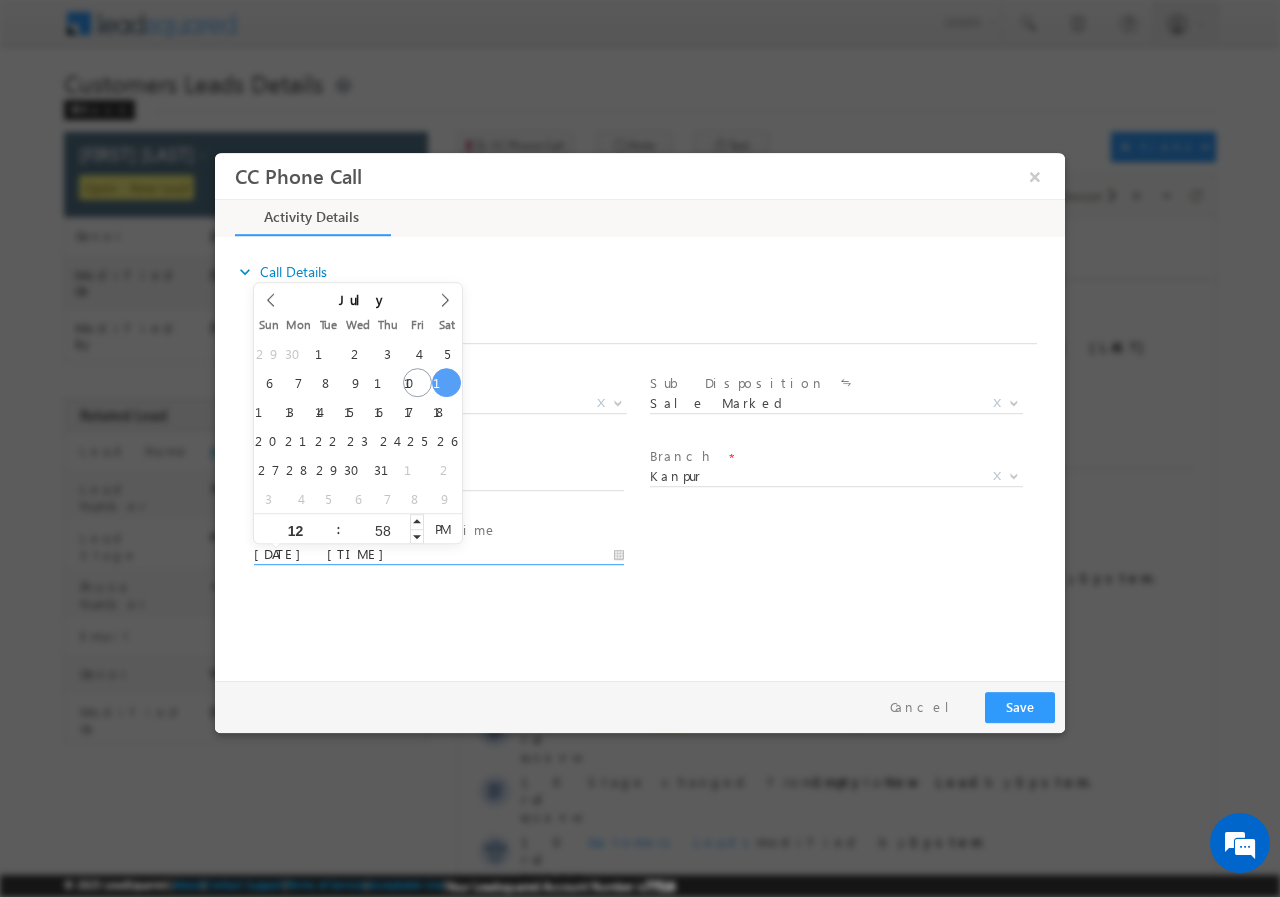 type on "12" 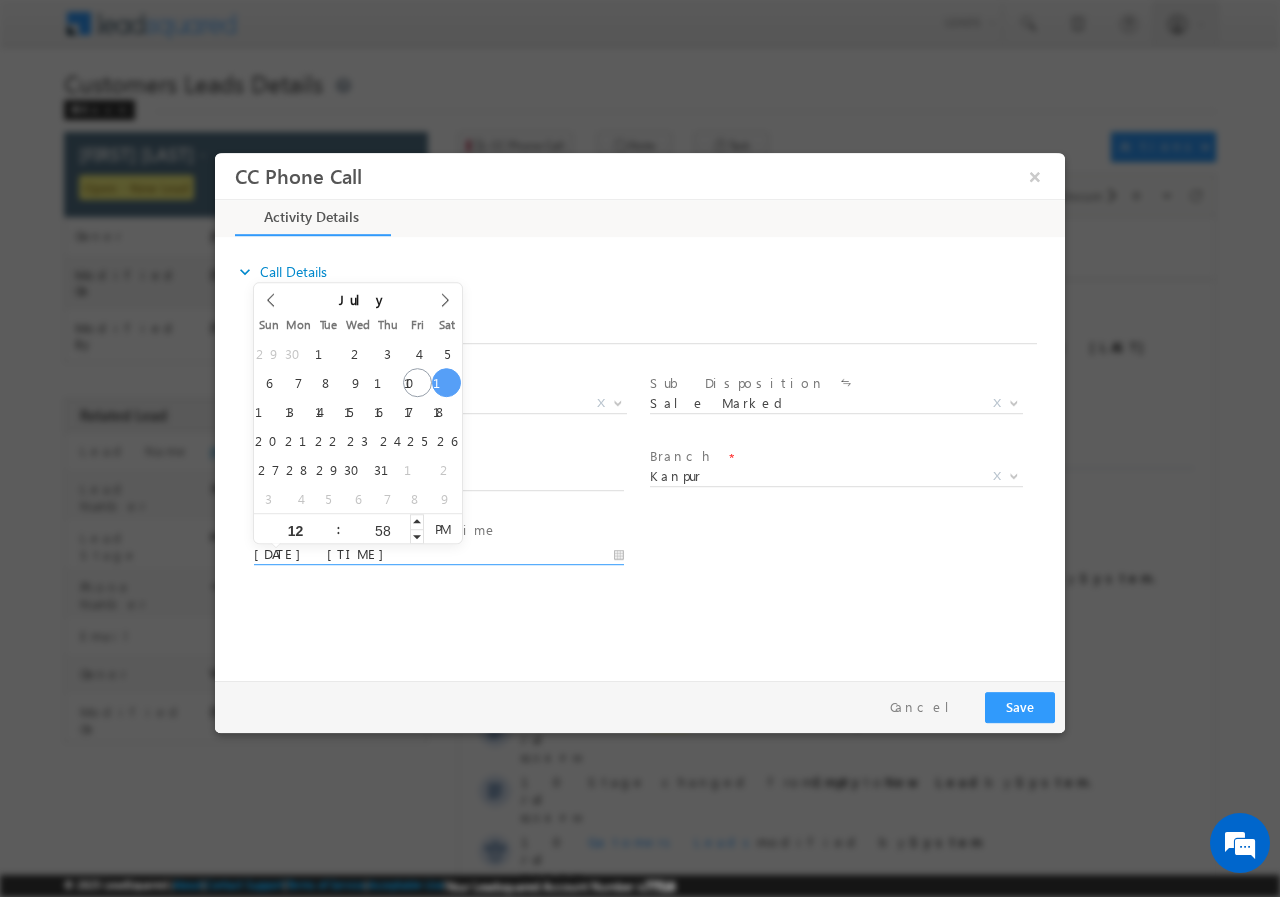 type on "07/12/2025 12:58 PM" 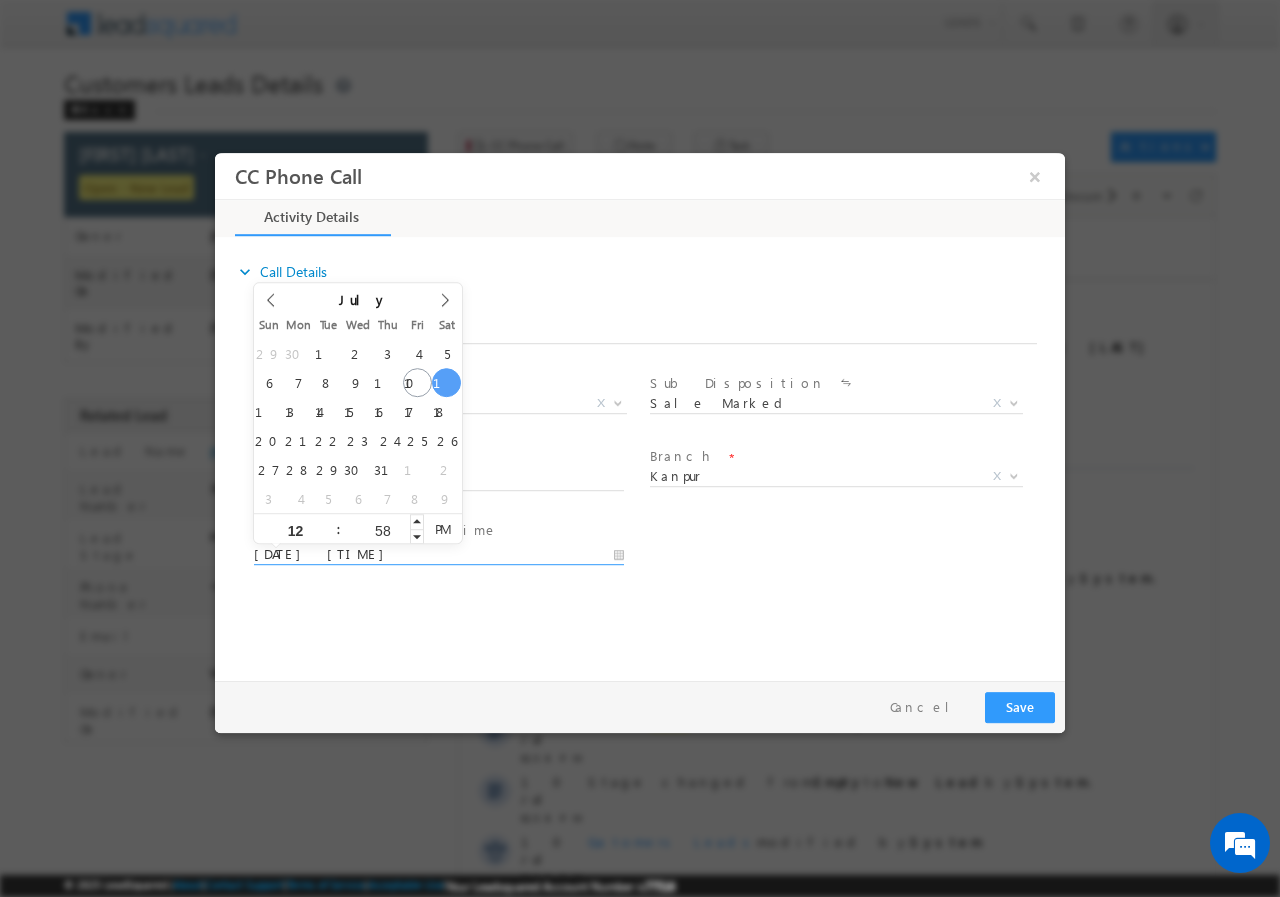 click on "58" at bounding box center [382, 529] 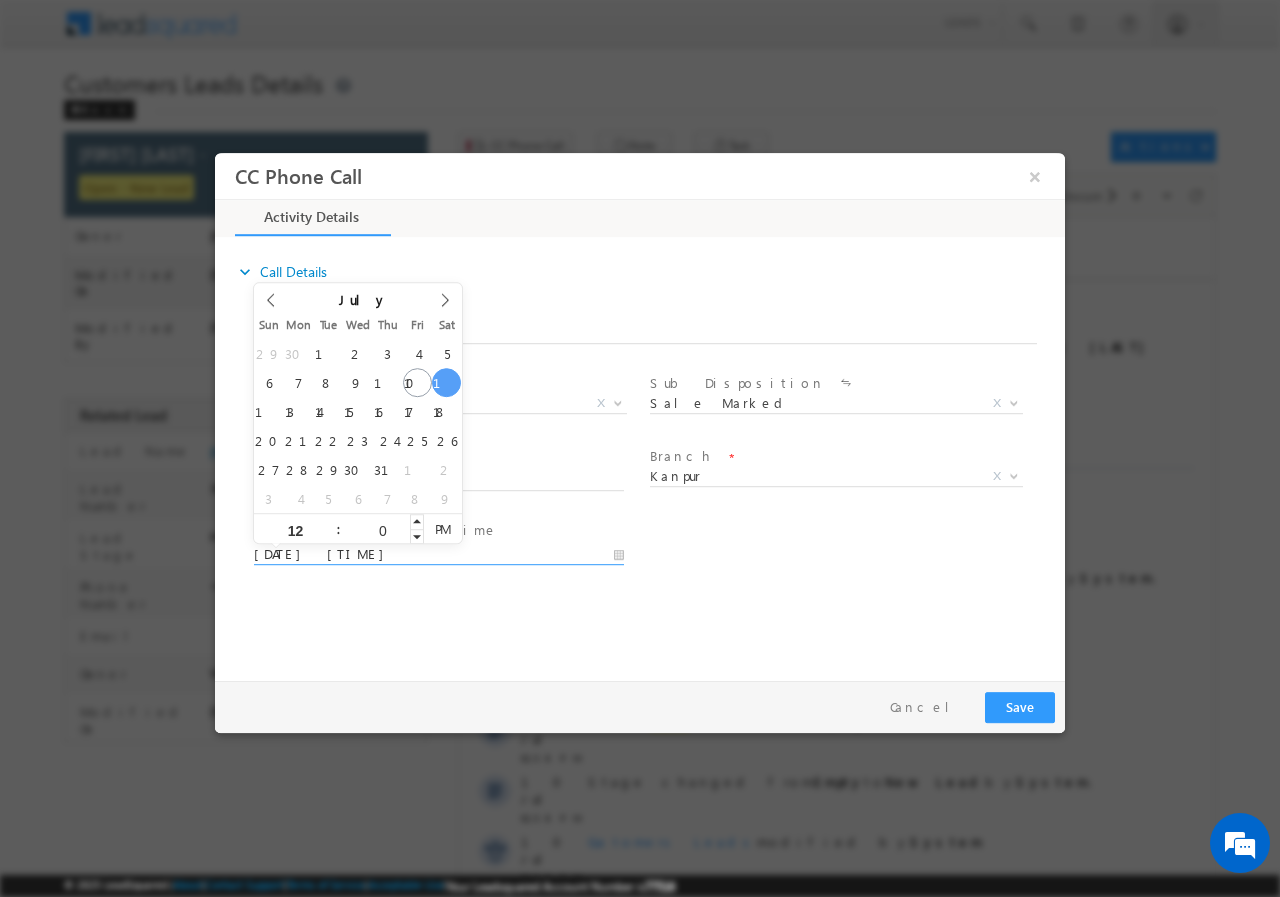 type on "00" 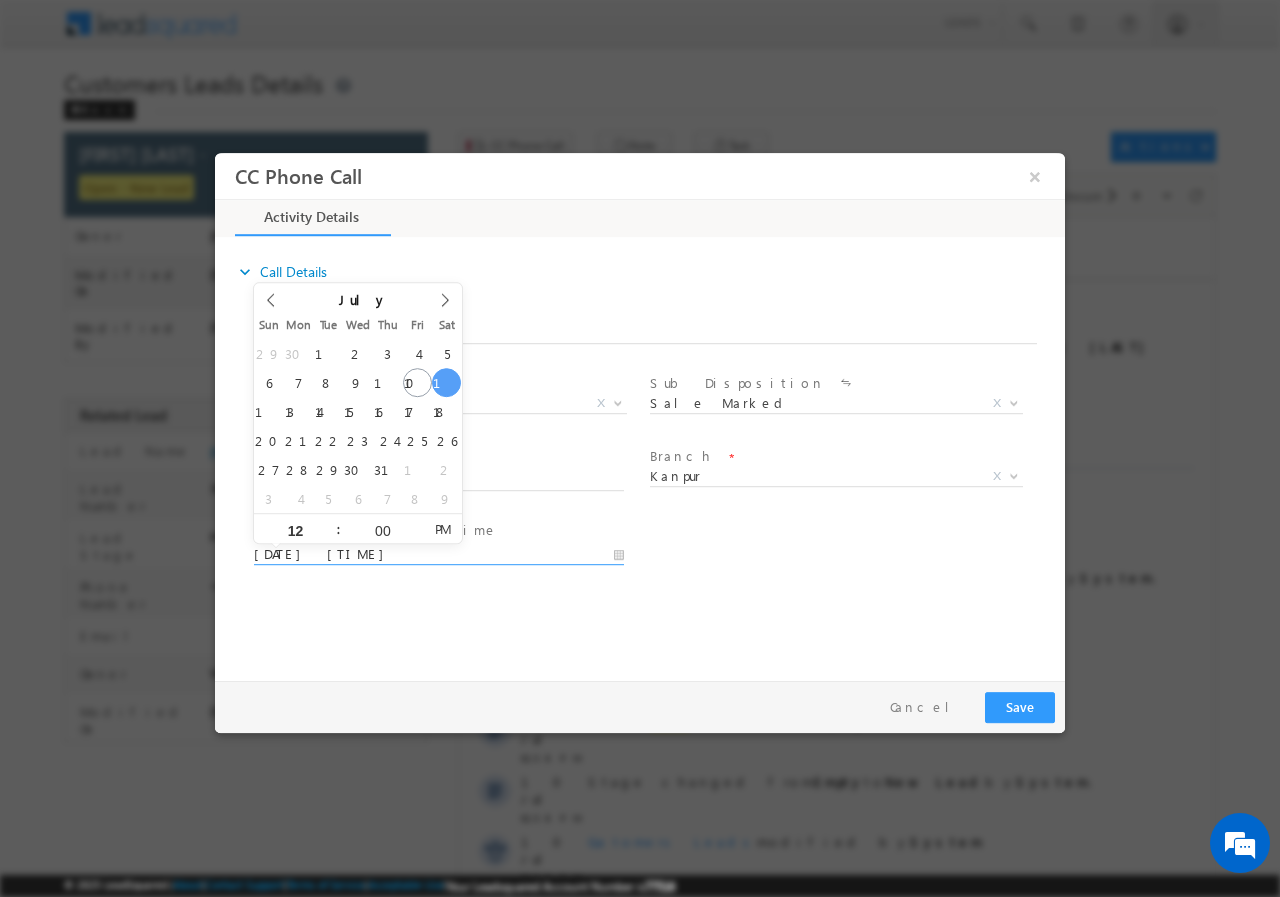 type on "07/12/2025 12:00 PM" 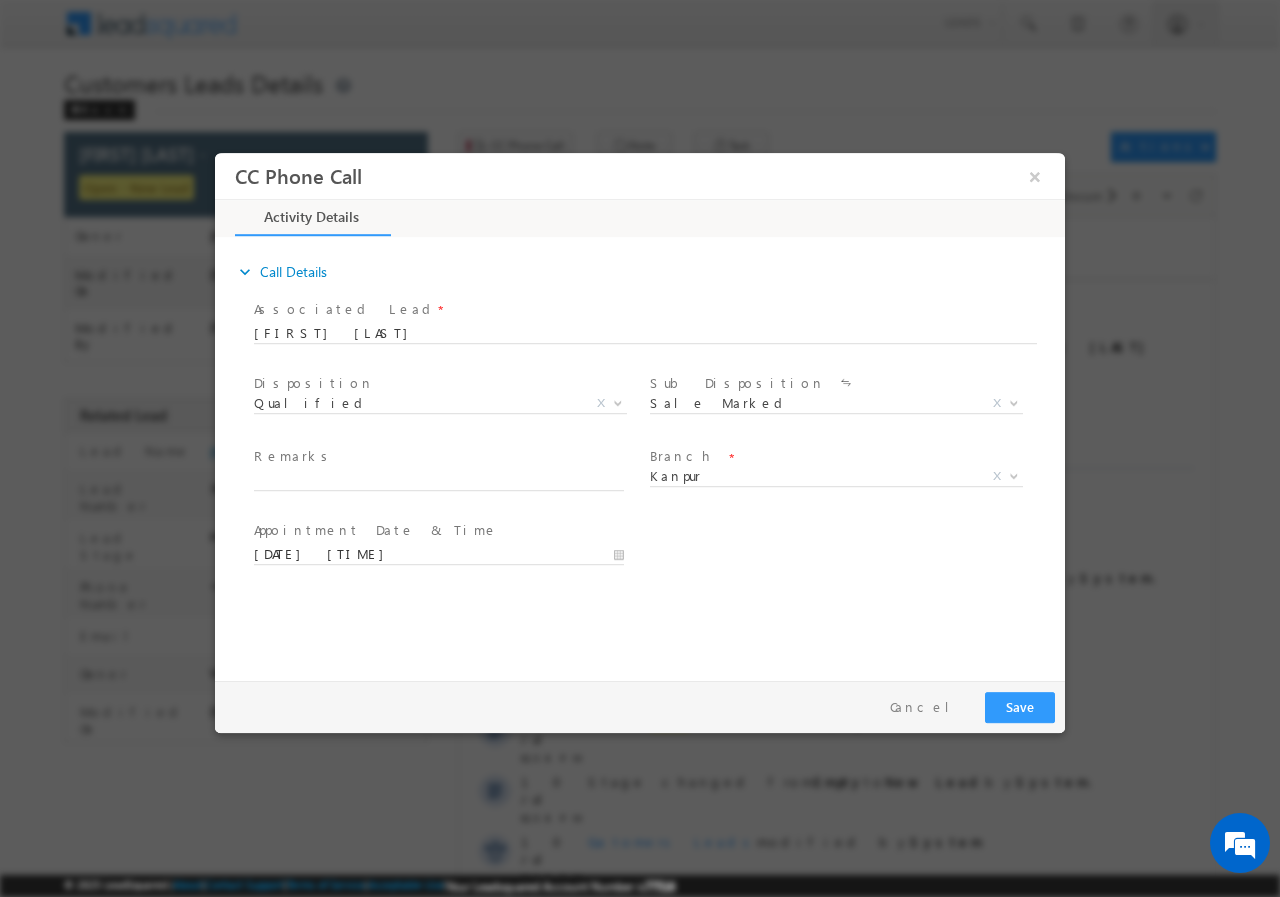 click on "expand_more Call Details
Associated Lead * Aditya Singh Aditya Singh Yes   No   *" at bounding box center [645, 455] 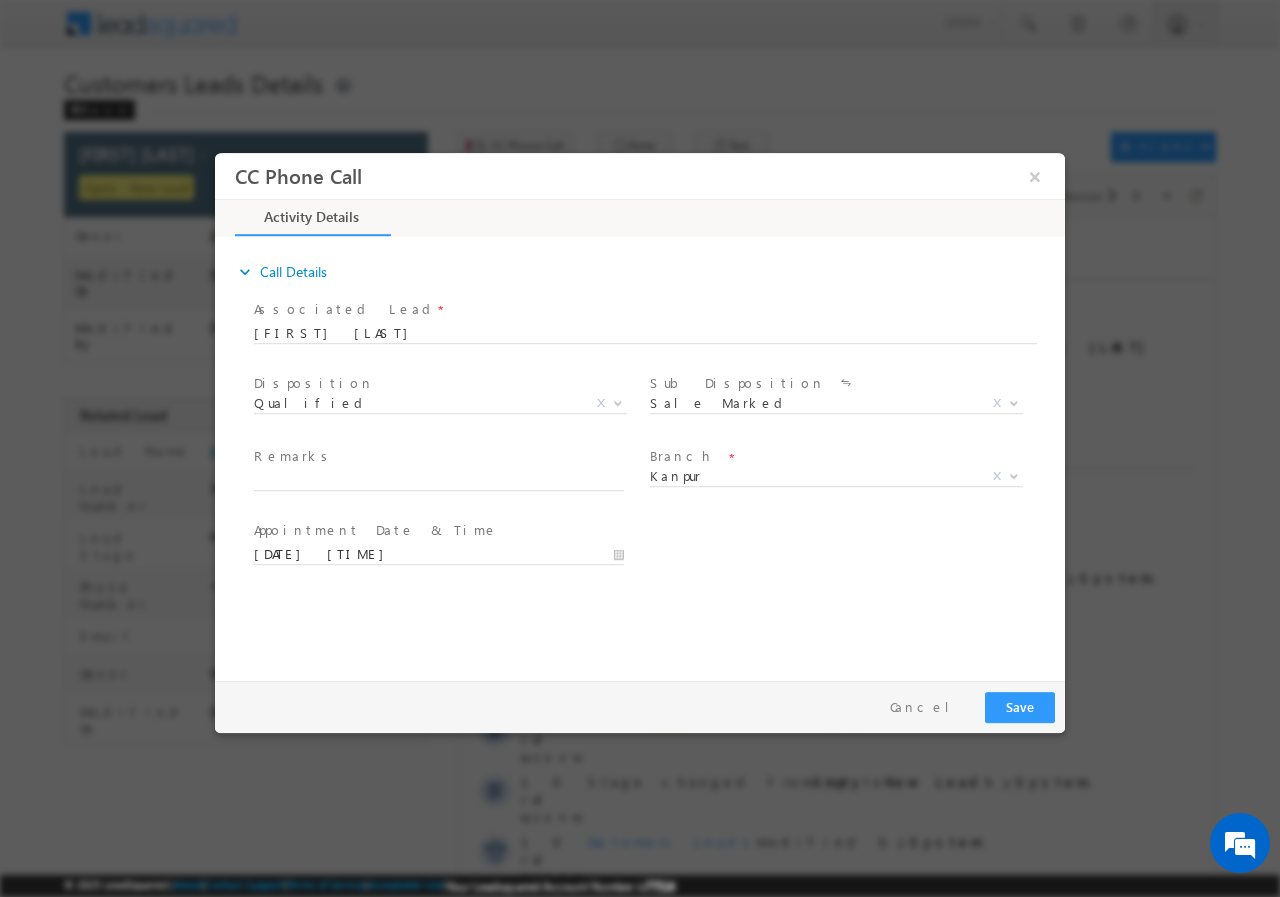 click at bounding box center [448, 481] 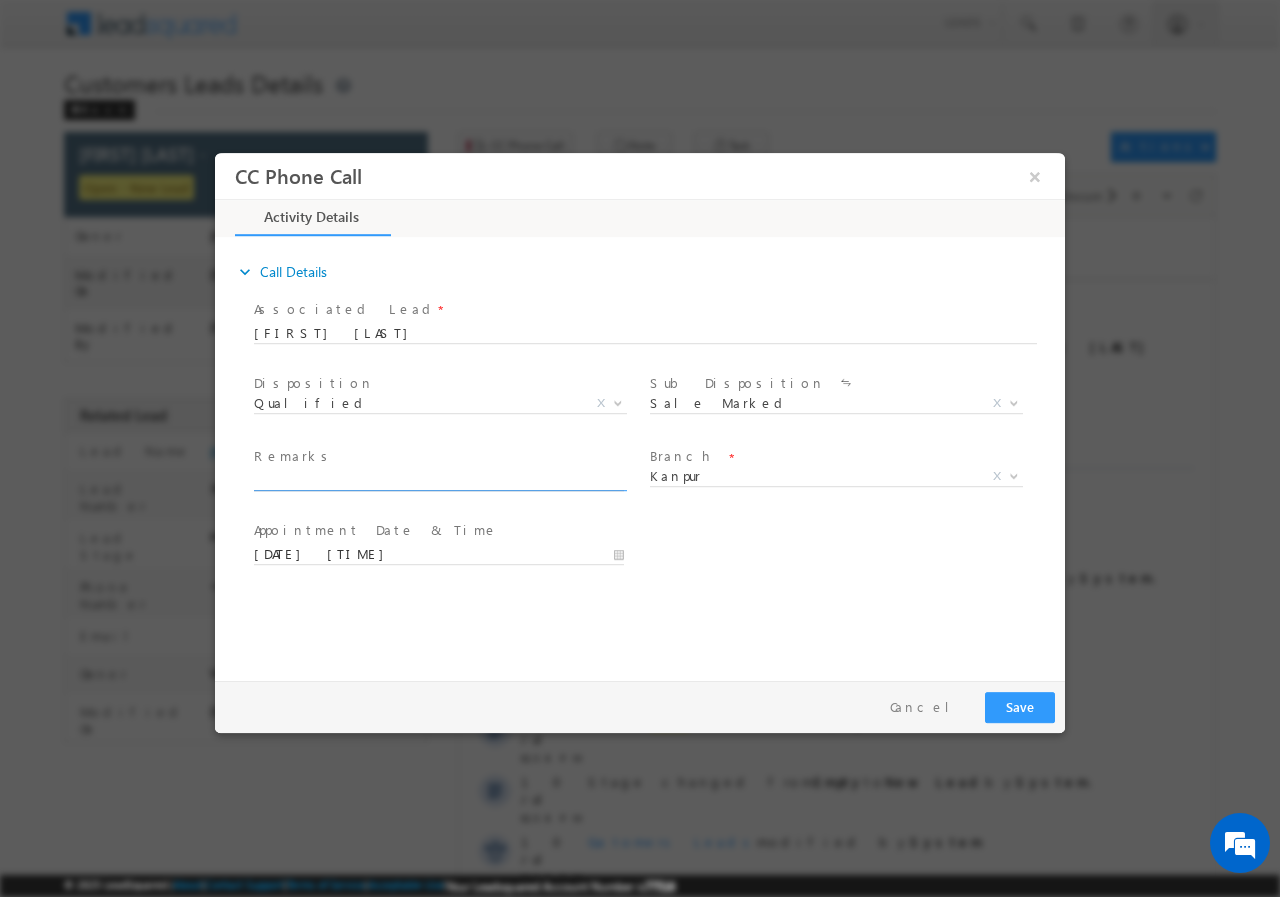 click at bounding box center [439, 480] 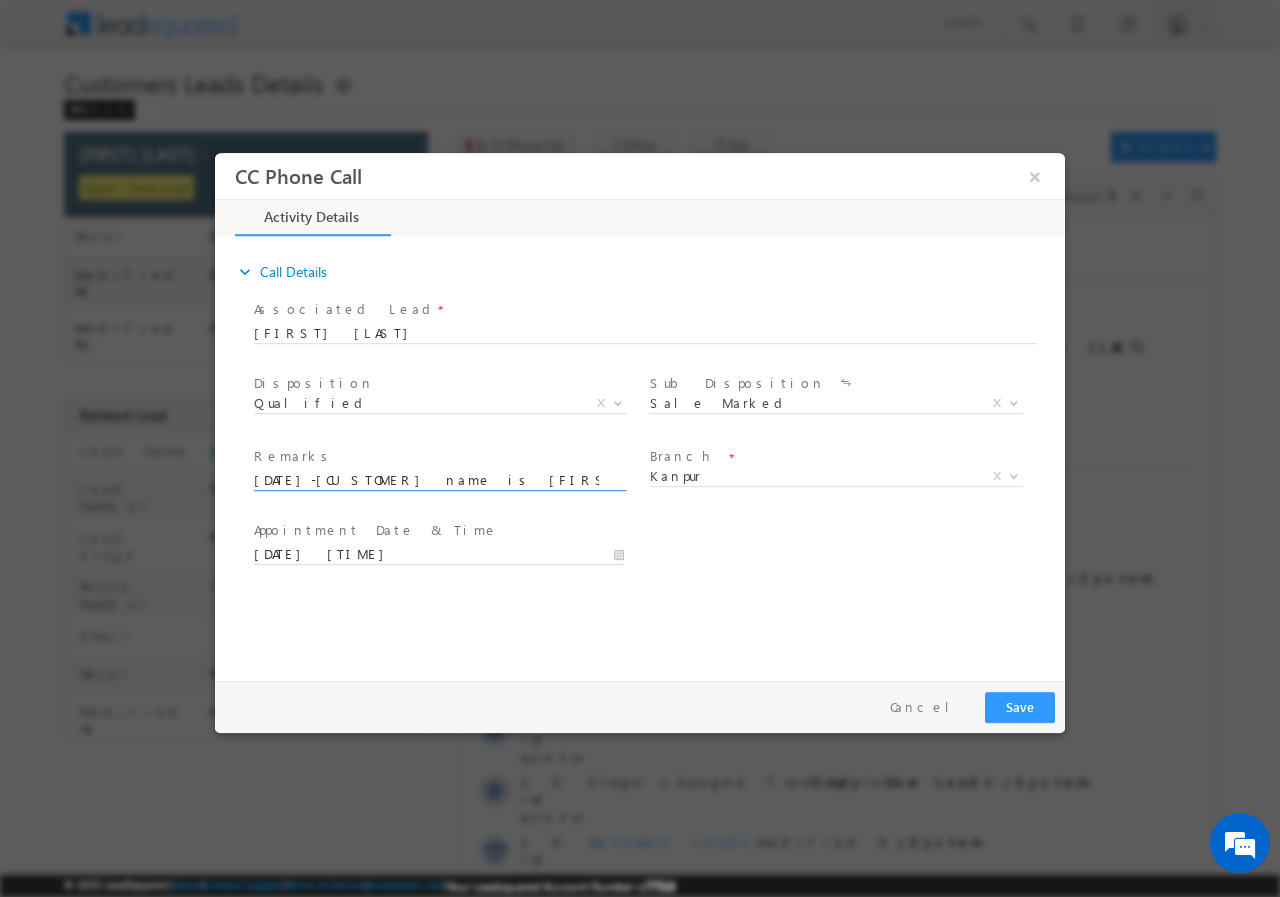 scroll, scrollTop: 0, scrollLeft: 824, axis: horizontal 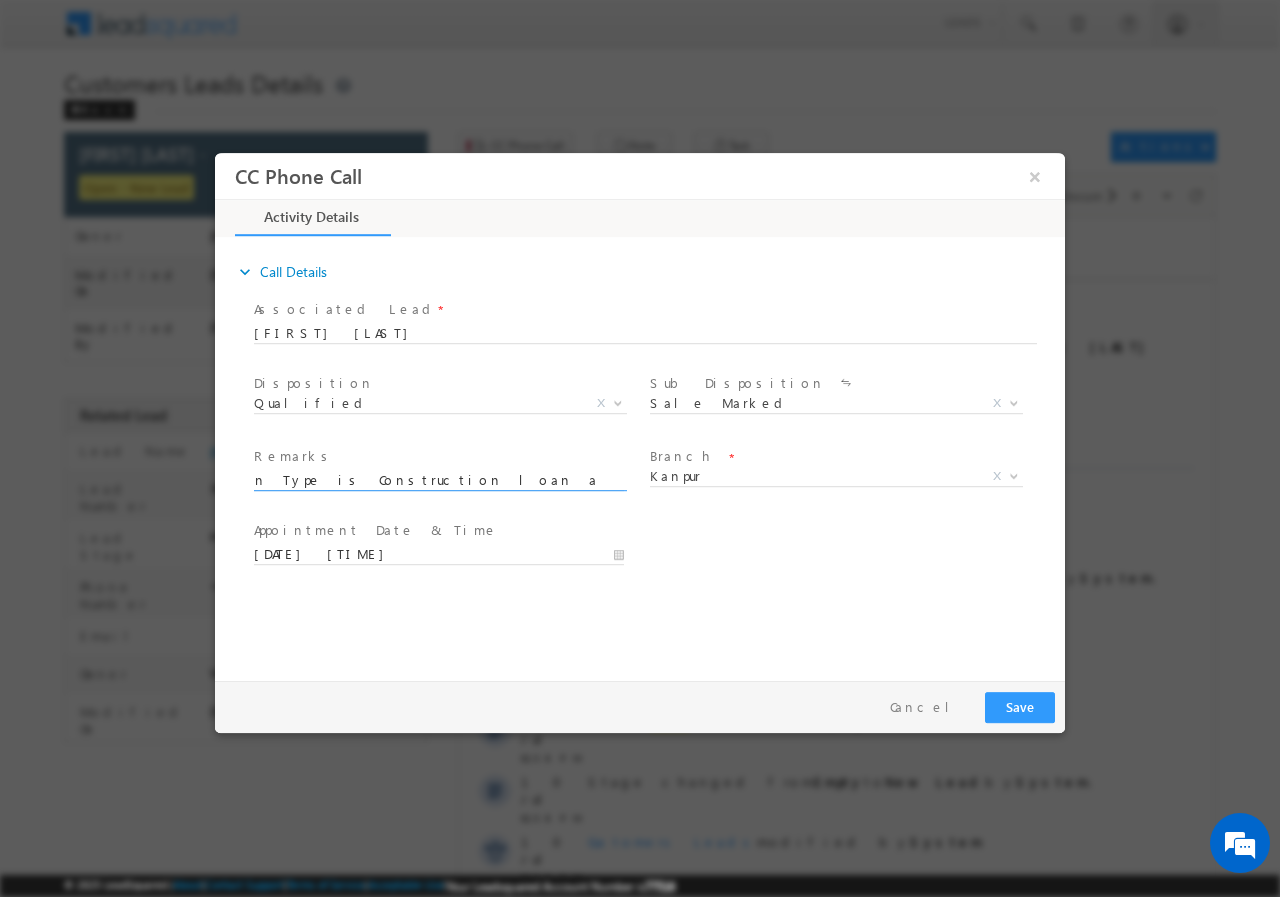 type on "11/07-Customer name is Aditya Singh Customer age is 24 yrs Loan Type is Construction loan amount is 5 lakh Profession is Salaried + Self Employed monthly income is 90k (bank + cash ) no obligation Pro" 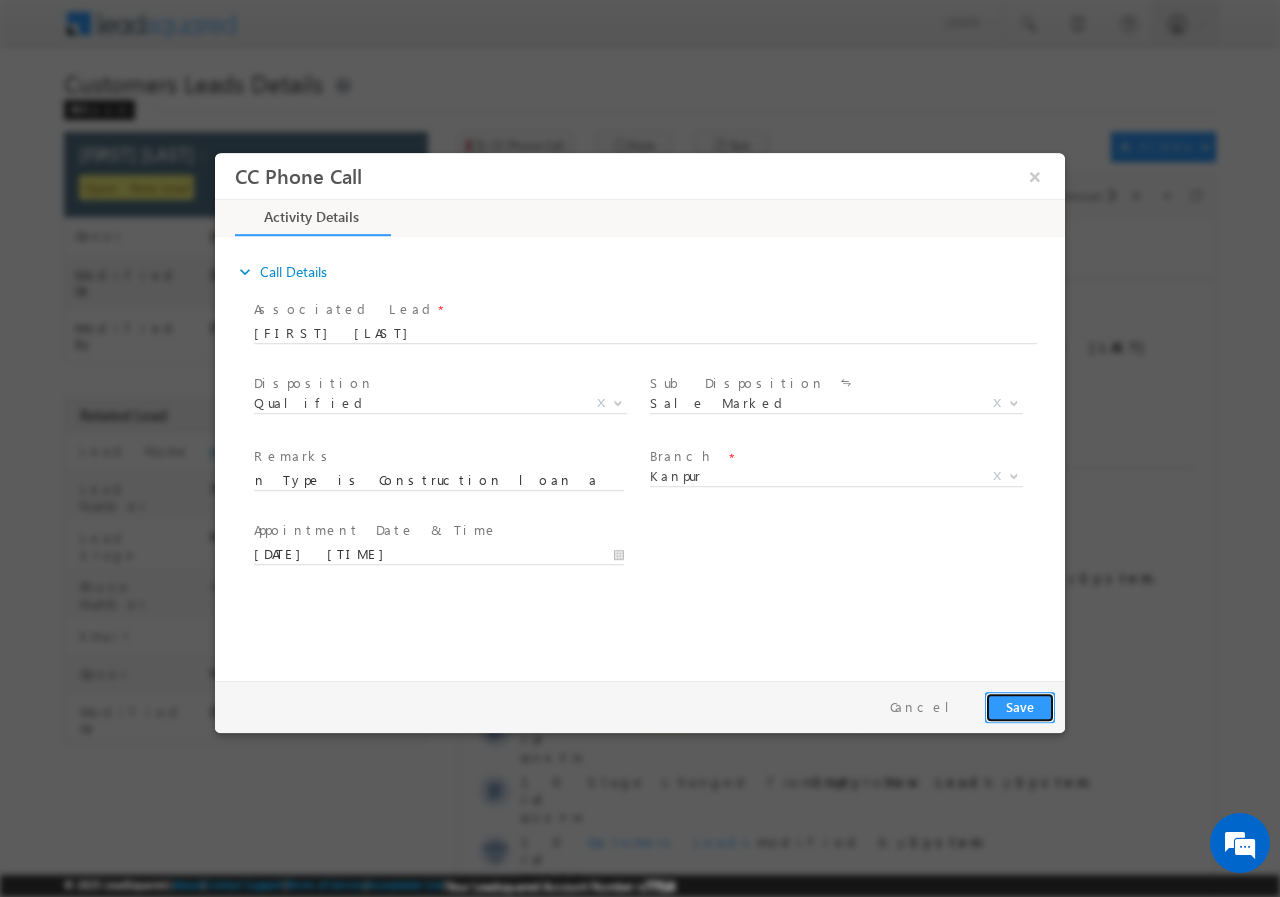 scroll, scrollTop: 0, scrollLeft: 0, axis: both 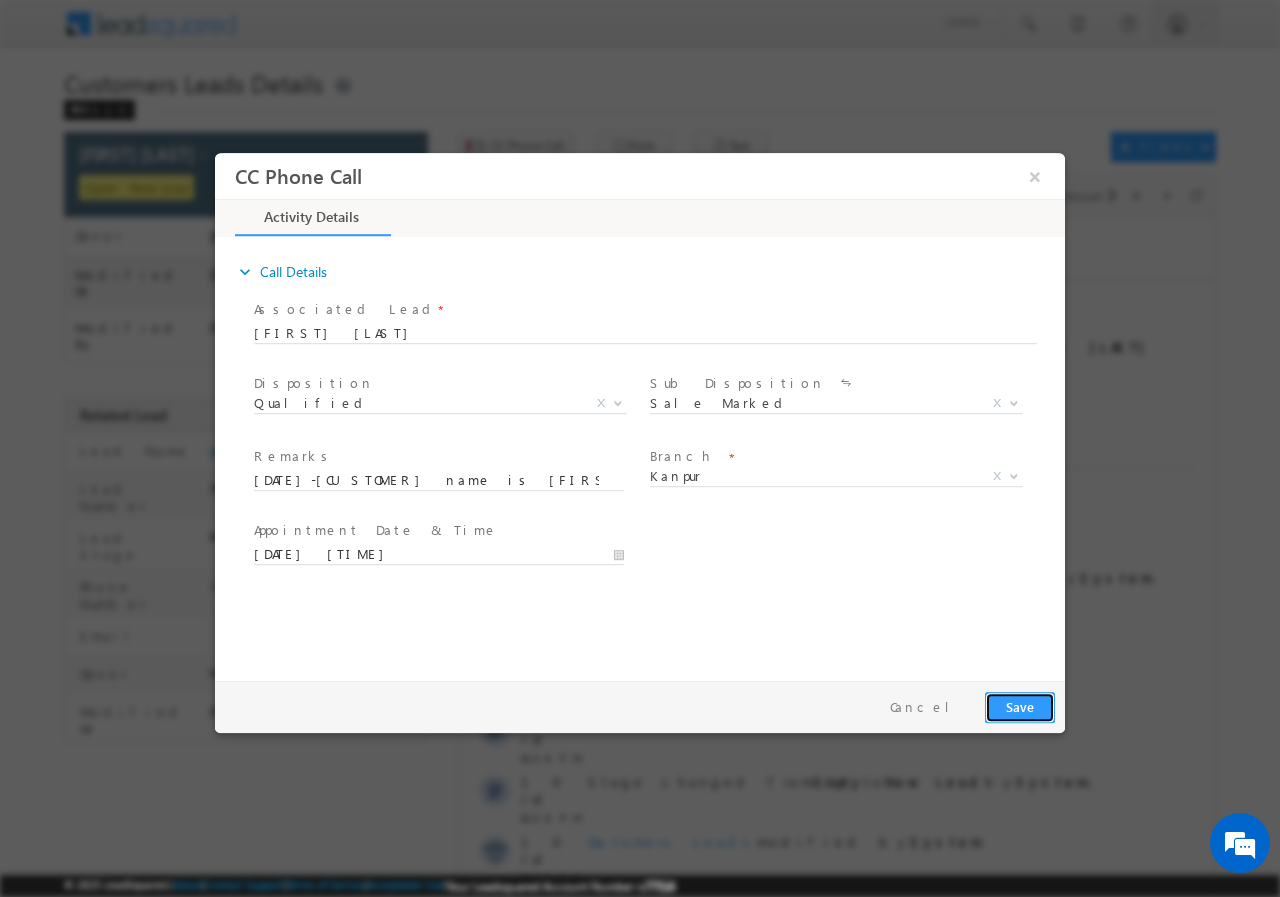 click on "Save" at bounding box center [1020, 706] 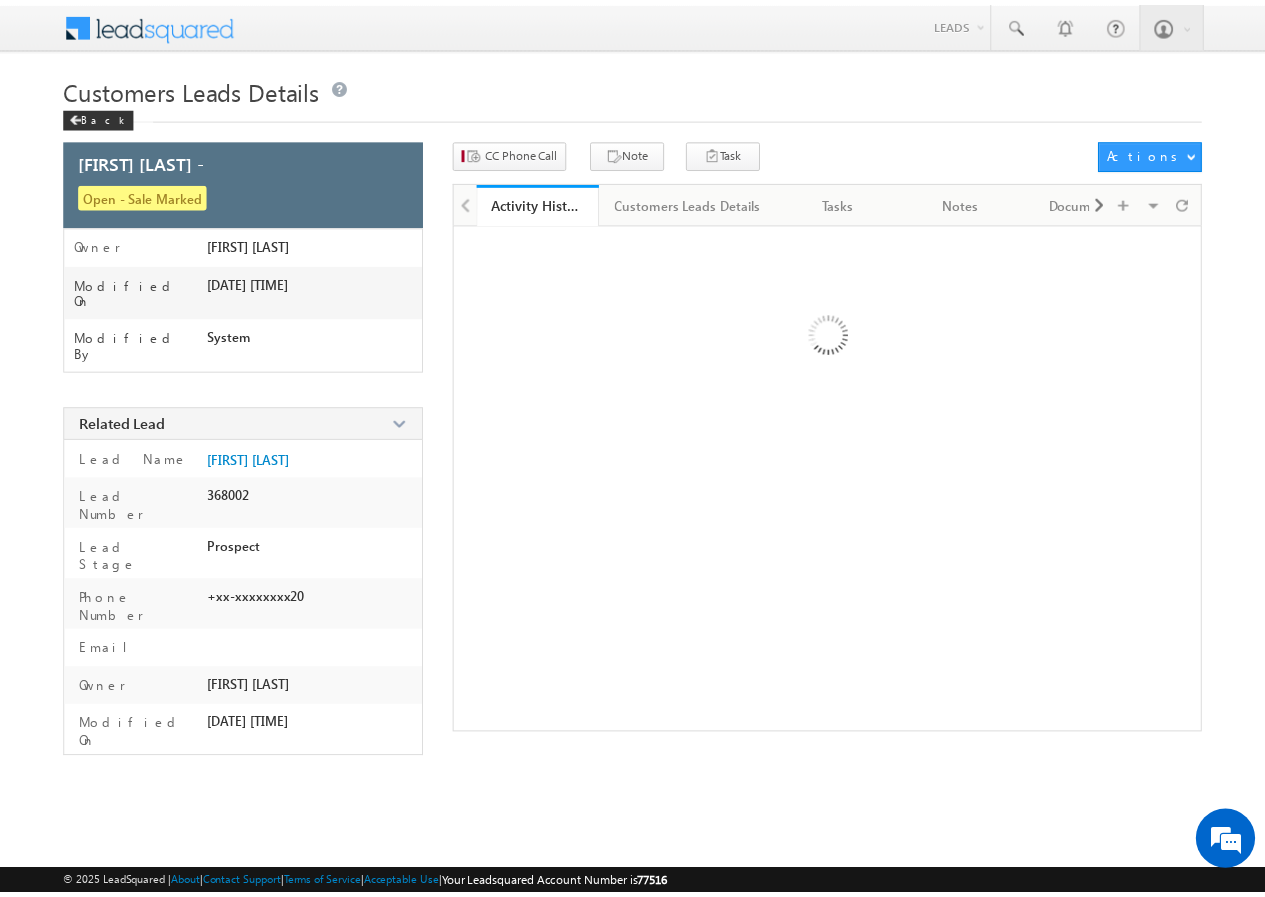 scroll, scrollTop: 0, scrollLeft: 0, axis: both 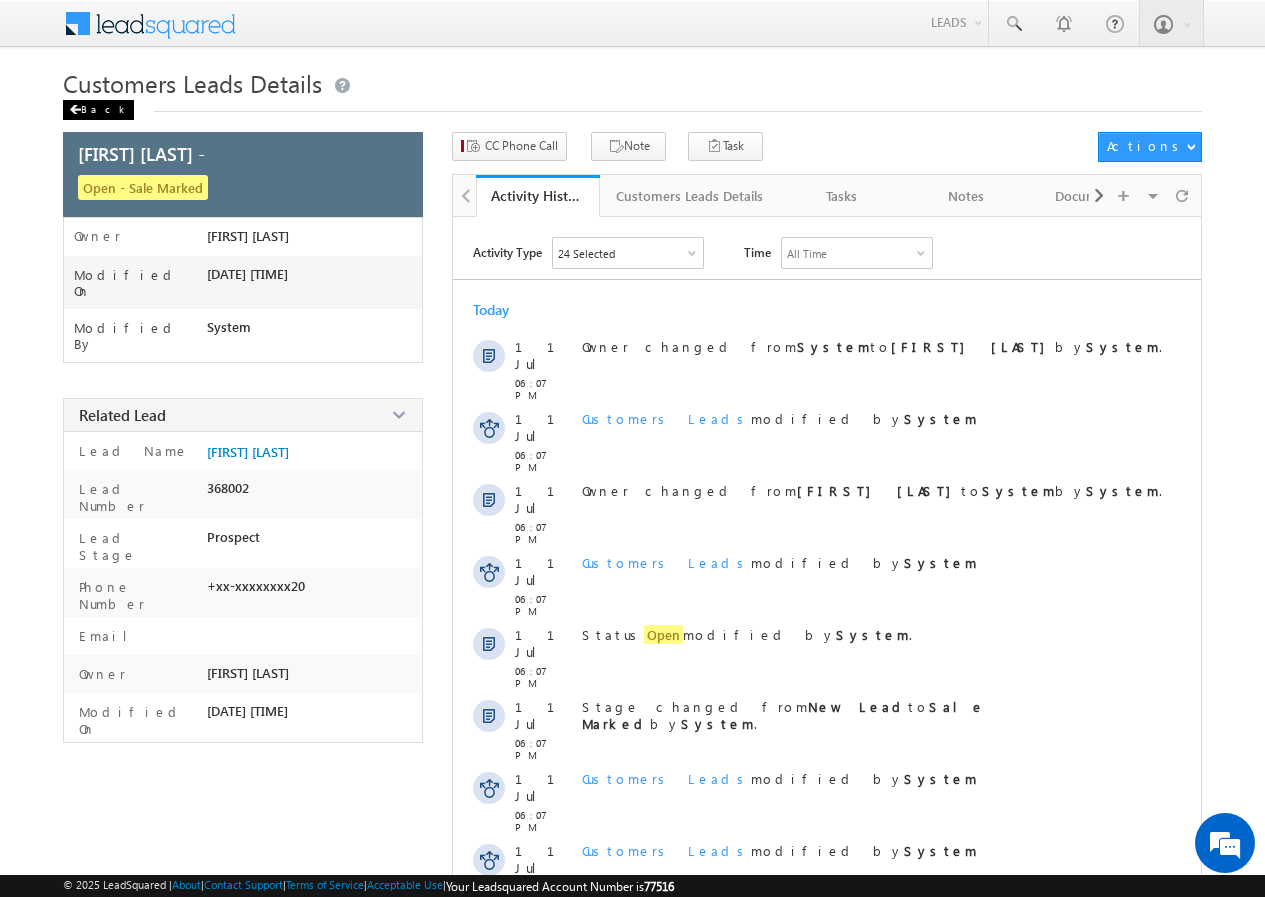 click on "Back" at bounding box center (98, 110) 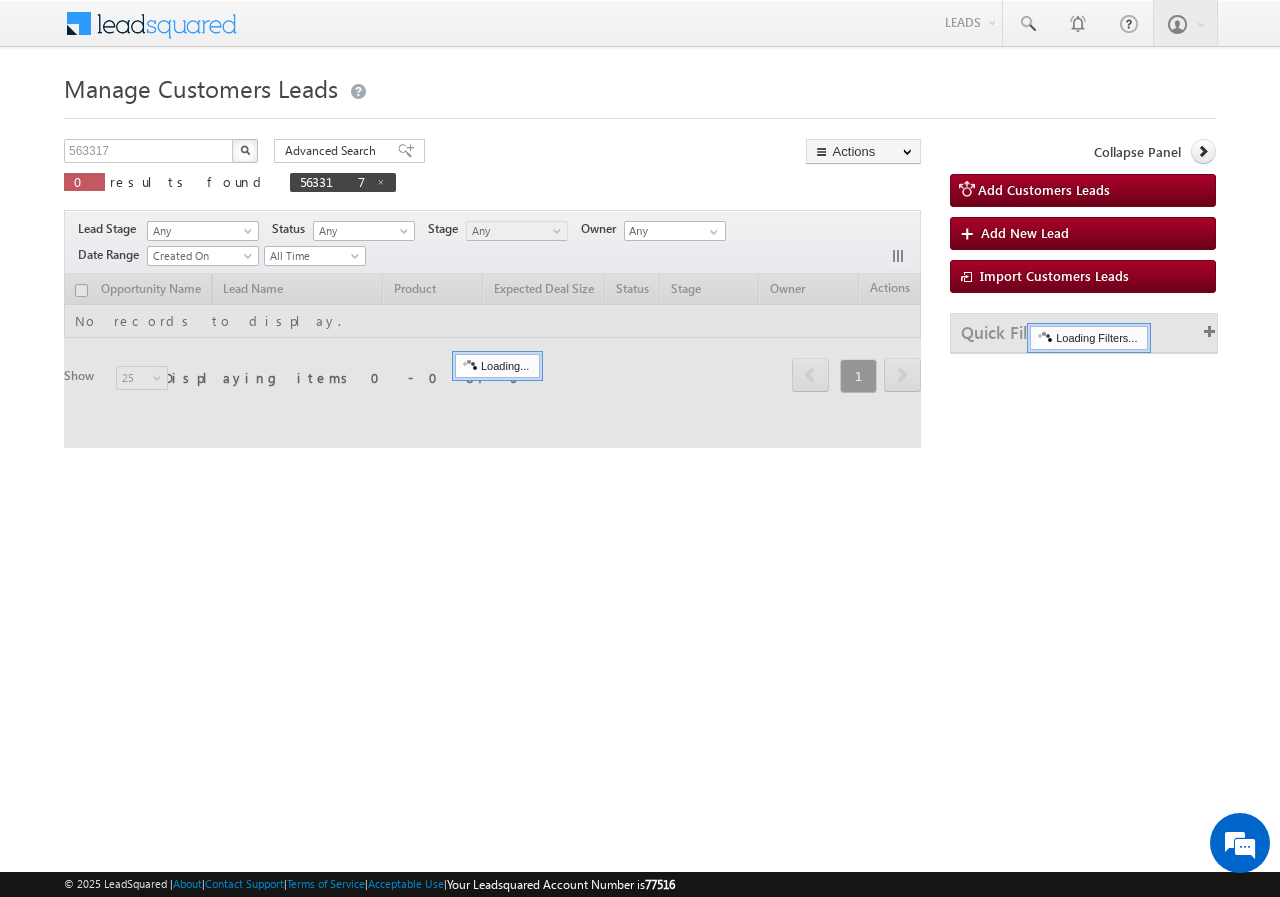 scroll, scrollTop: 0, scrollLeft: 0, axis: both 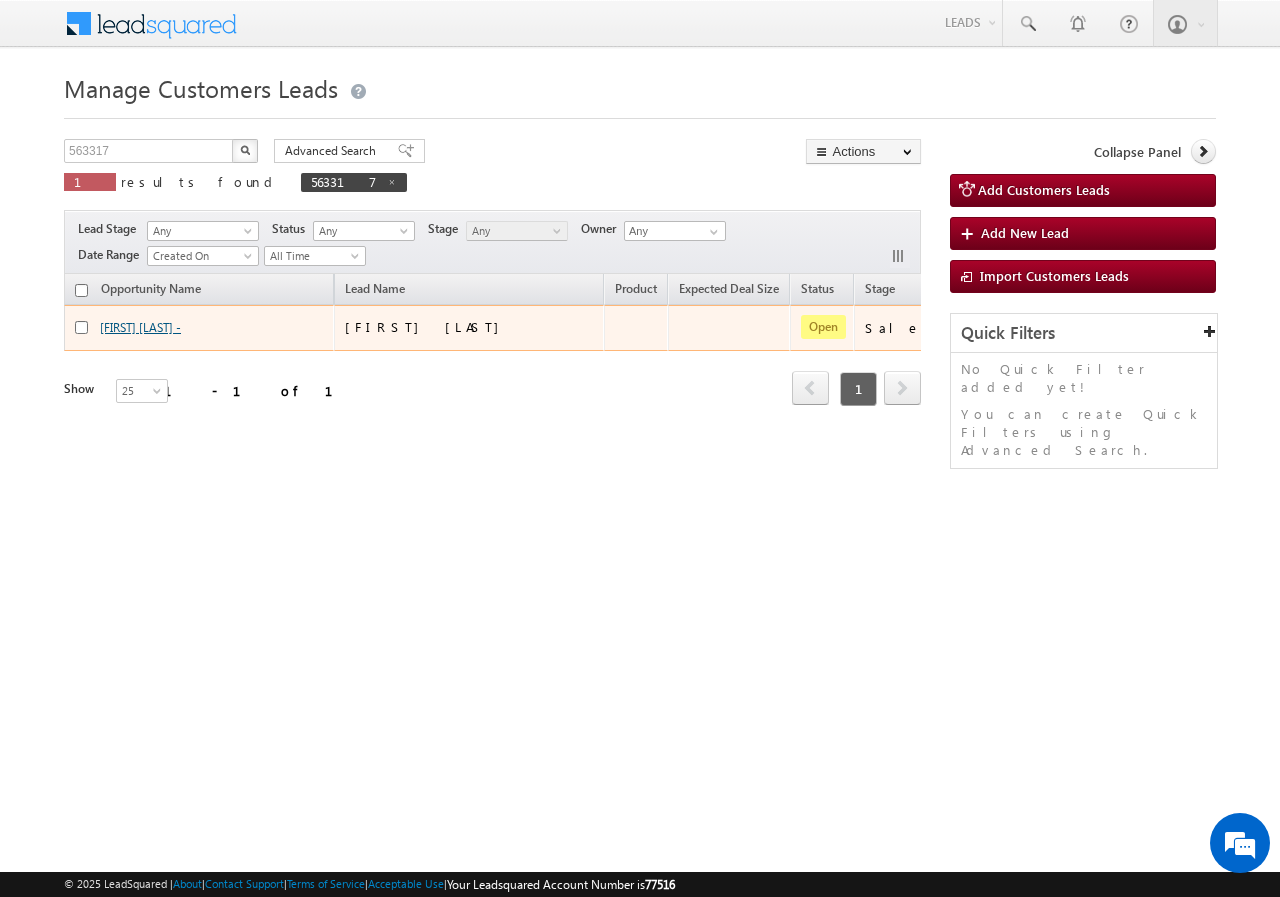 click on "[FIRST] [LAST]  -" at bounding box center (140, 327) 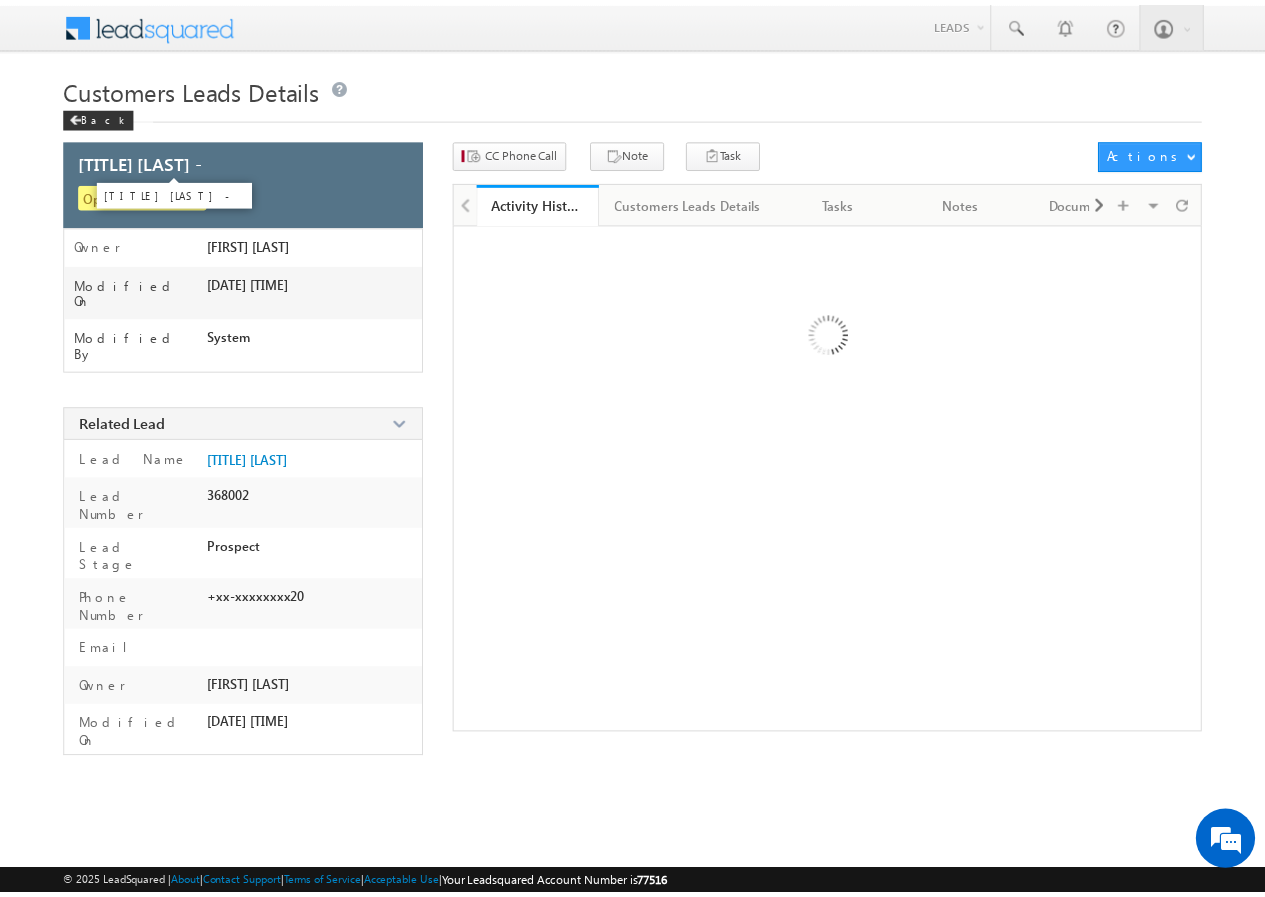 scroll, scrollTop: 0, scrollLeft: 0, axis: both 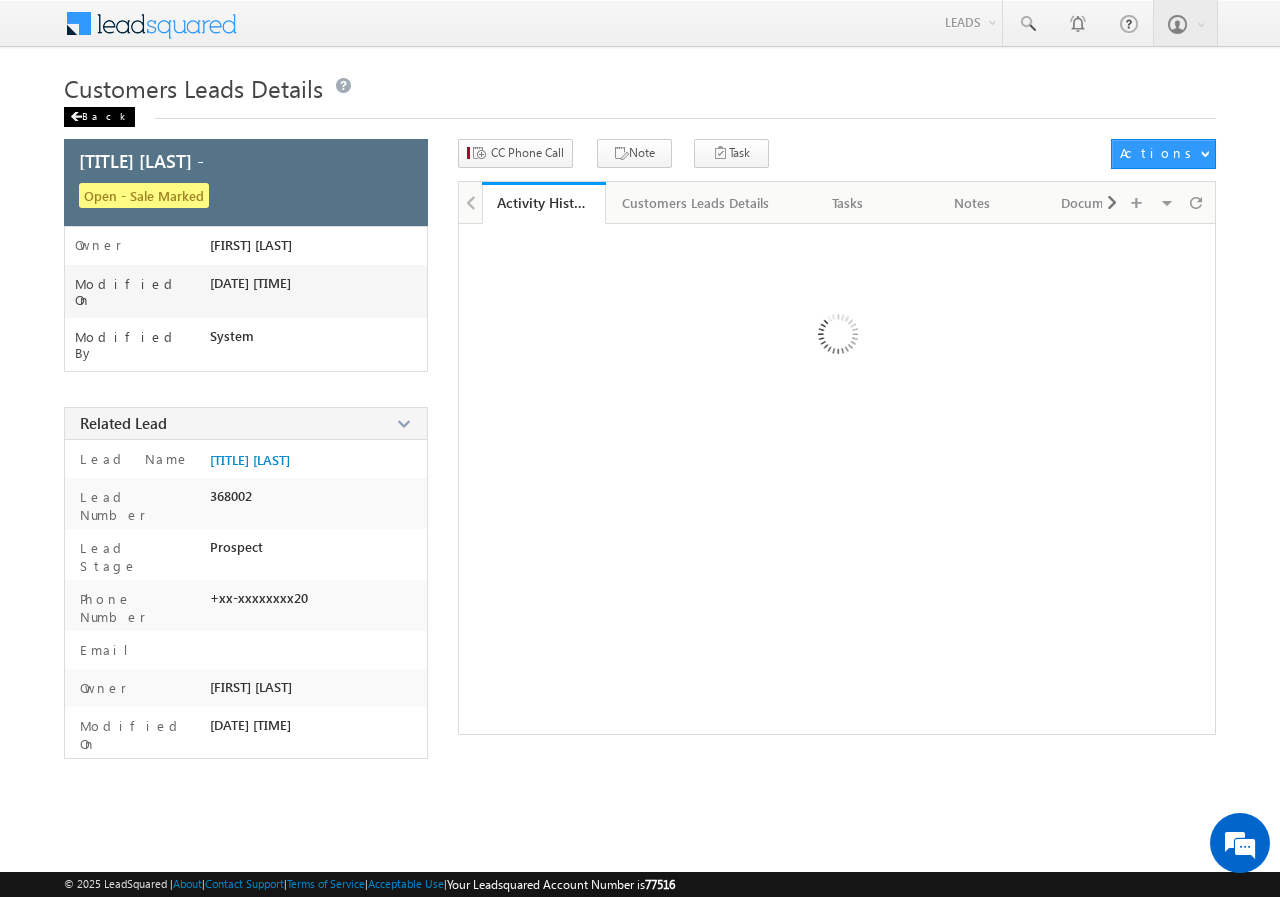 click on "Back" at bounding box center (99, 117) 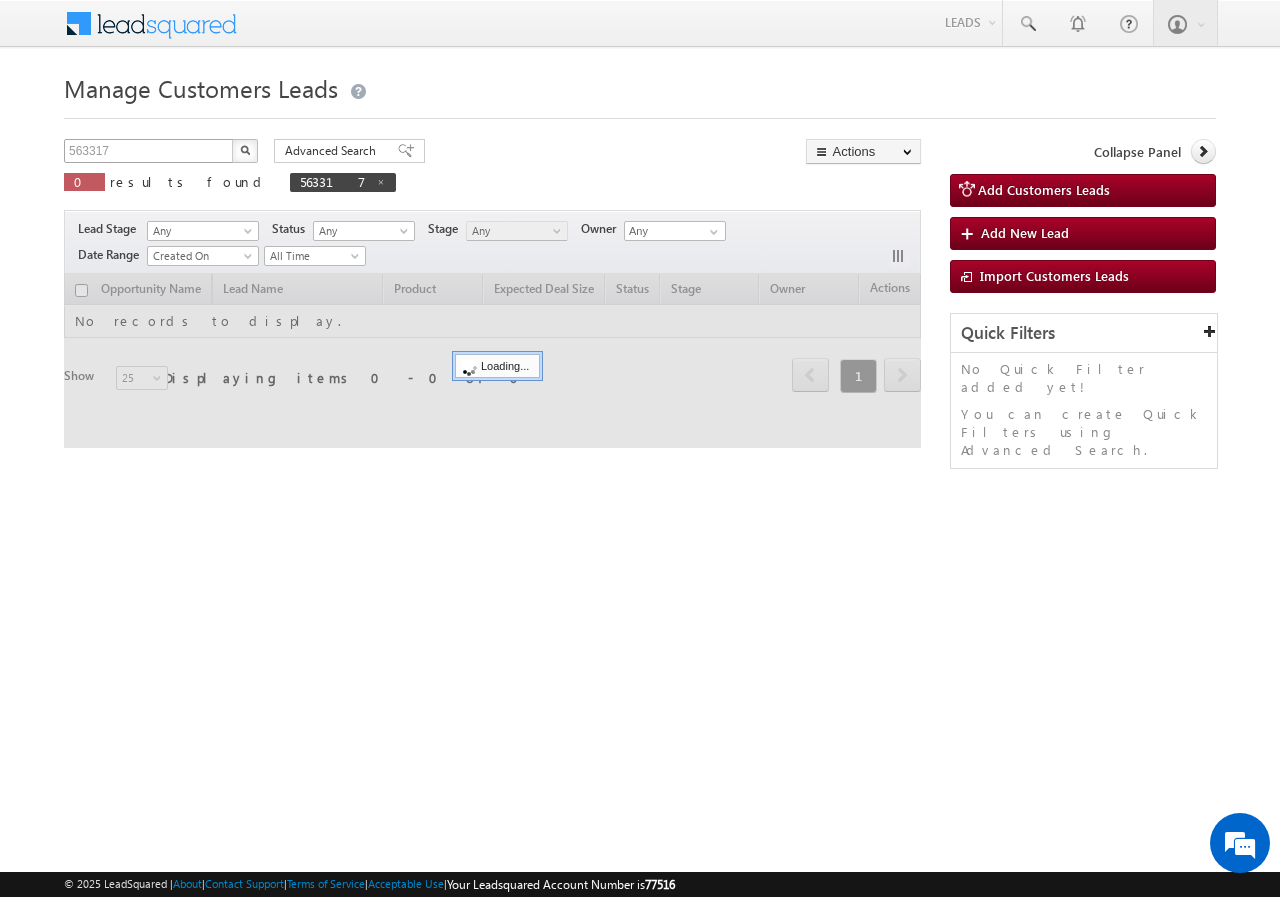 scroll, scrollTop: 0, scrollLeft: 0, axis: both 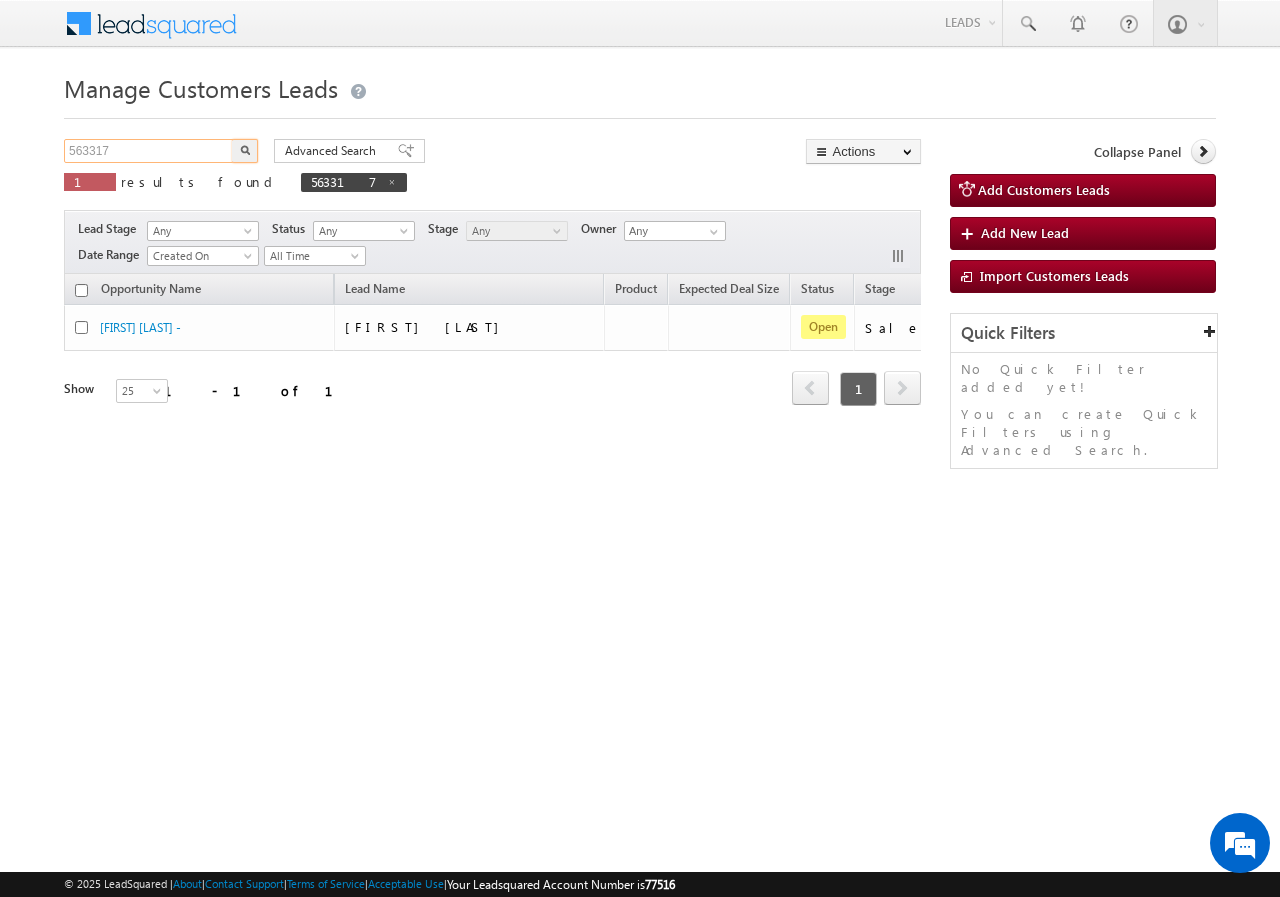 drag, startPoint x: 155, startPoint y: 141, endPoint x: 12, endPoint y: 145, distance: 143.05594 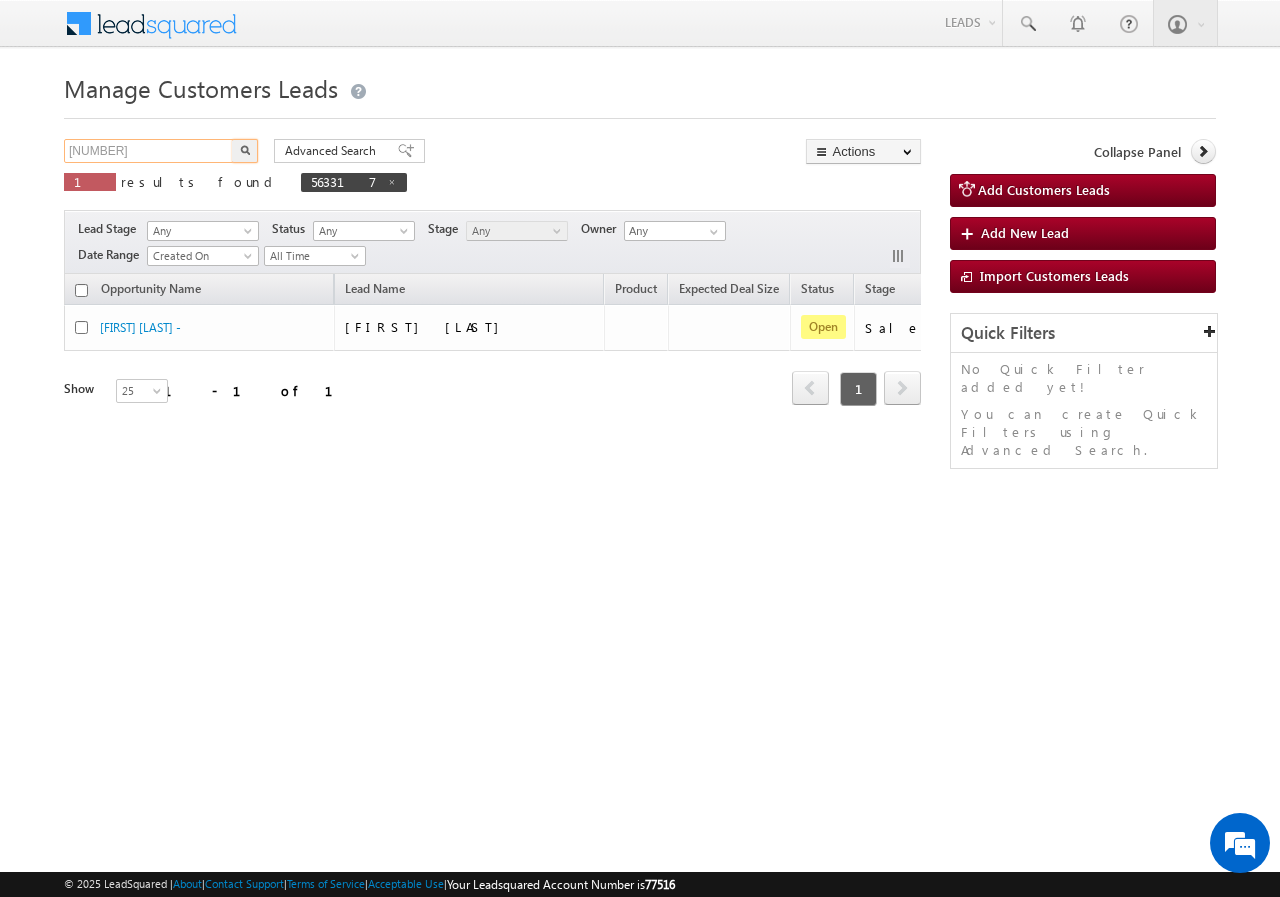 type on "[NUMBER]" 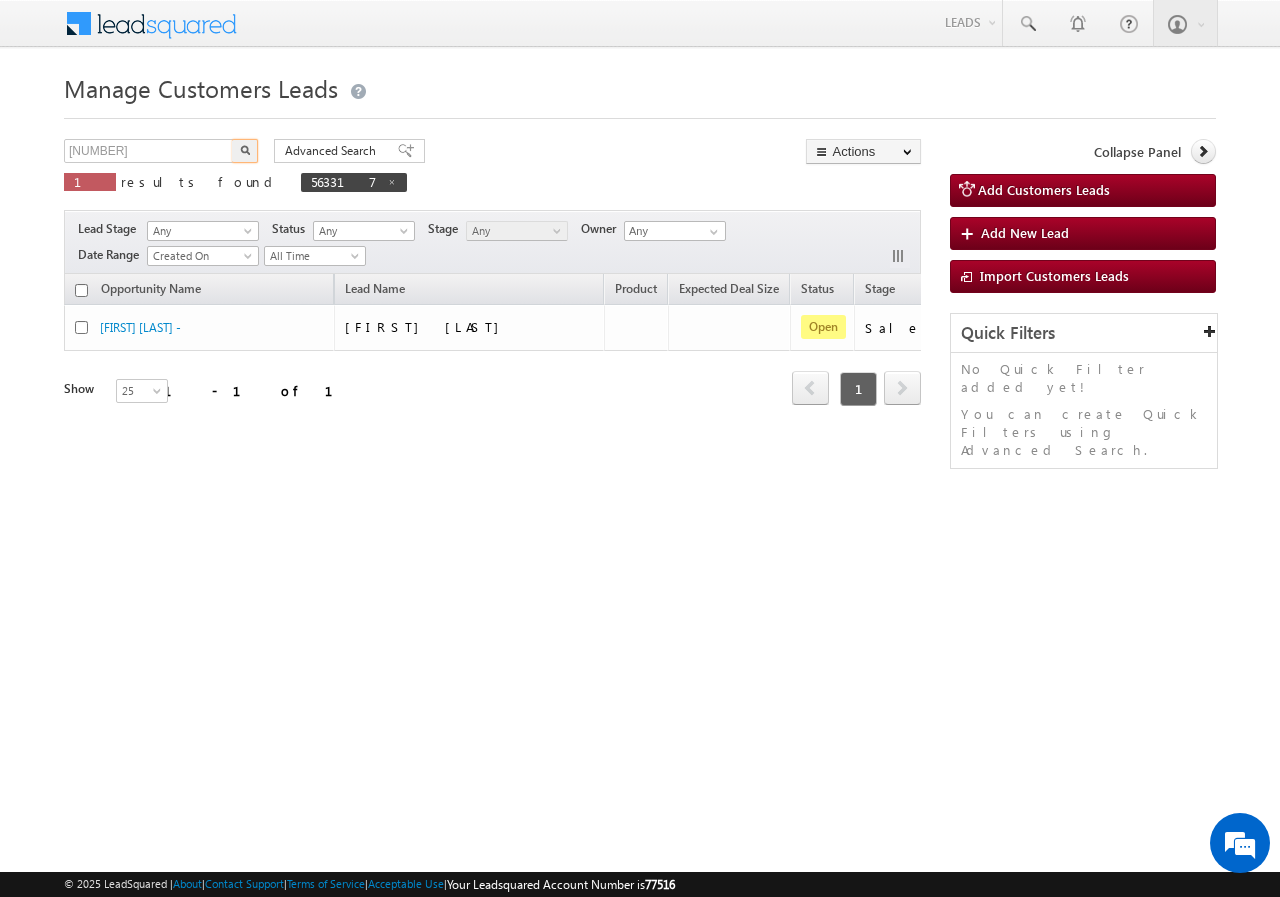 click at bounding box center [245, 150] 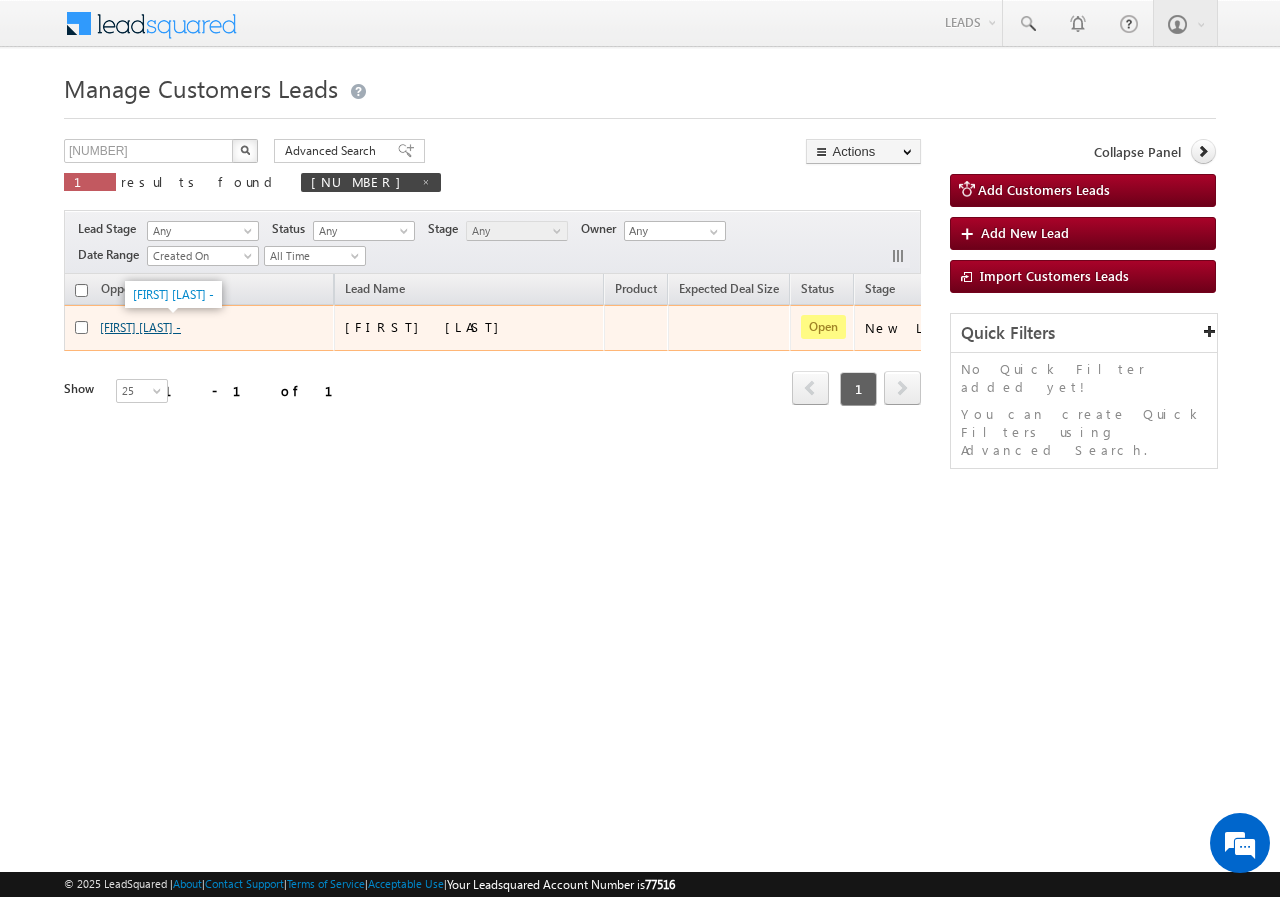 click on "[FIRST] [LAST]  -" at bounding box center (140, 327) 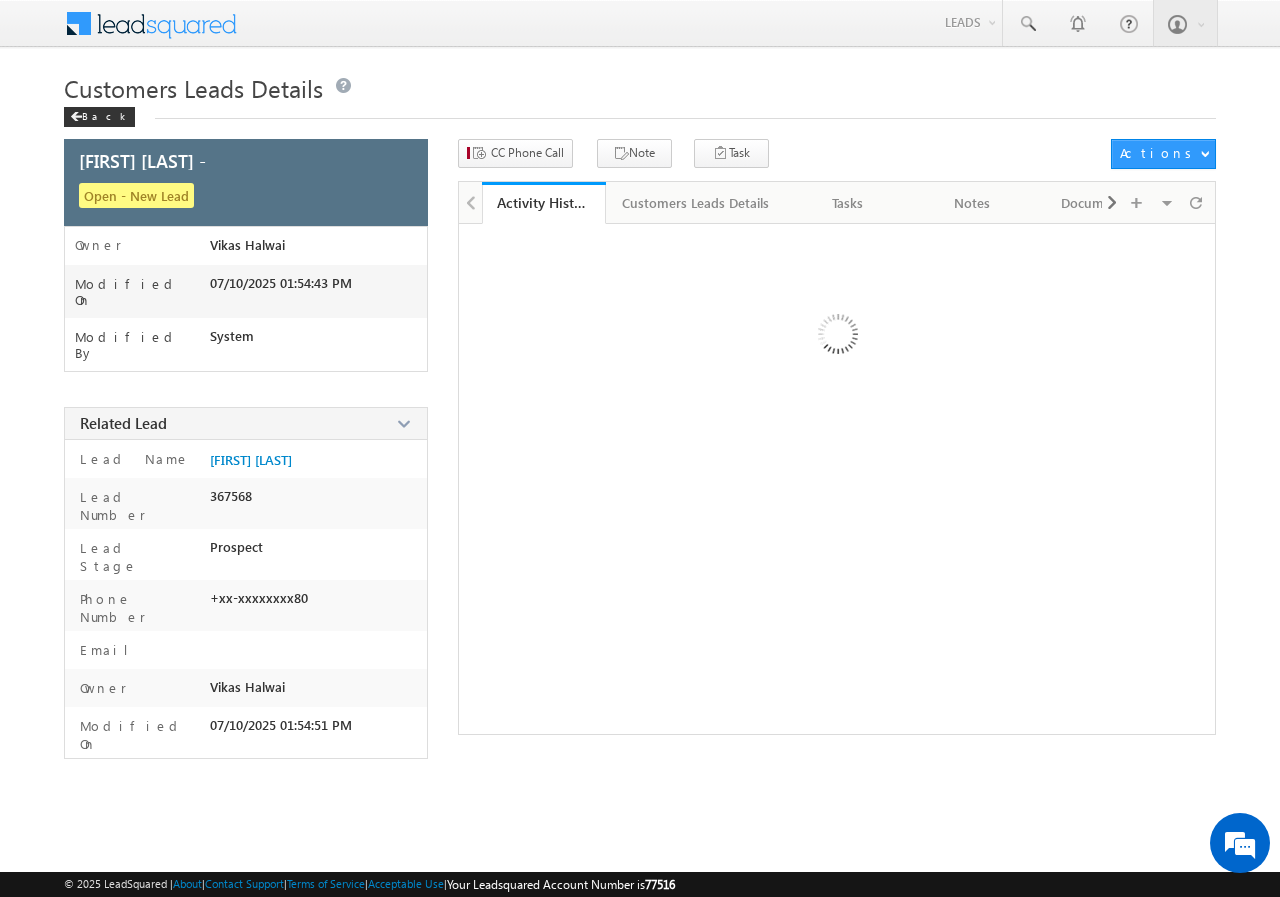 scroll, scrollTop: 0, scrollLeft: 0, axis: both 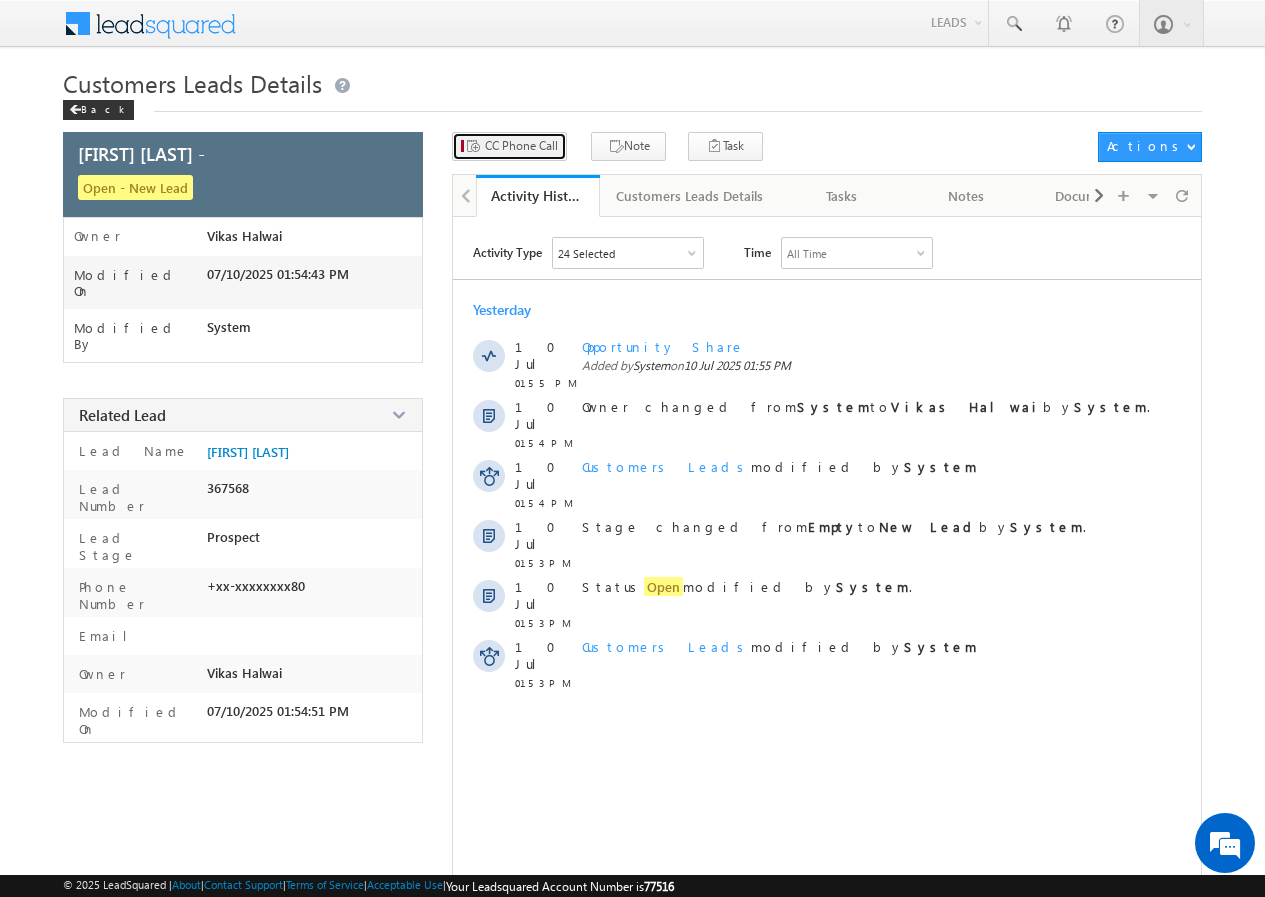 click on "CC Phone Call" at bounding box center (509, 146) 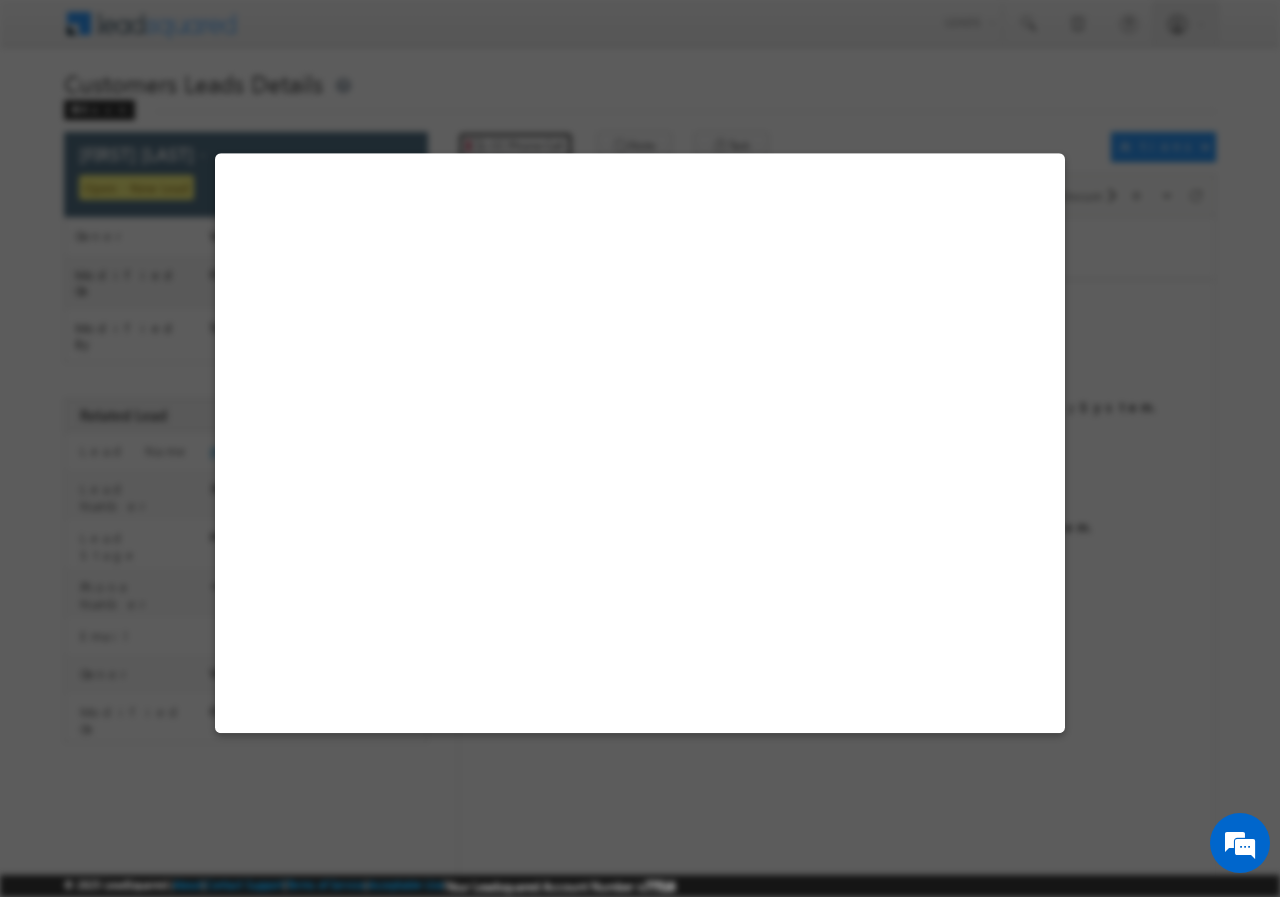 select on "Latur" 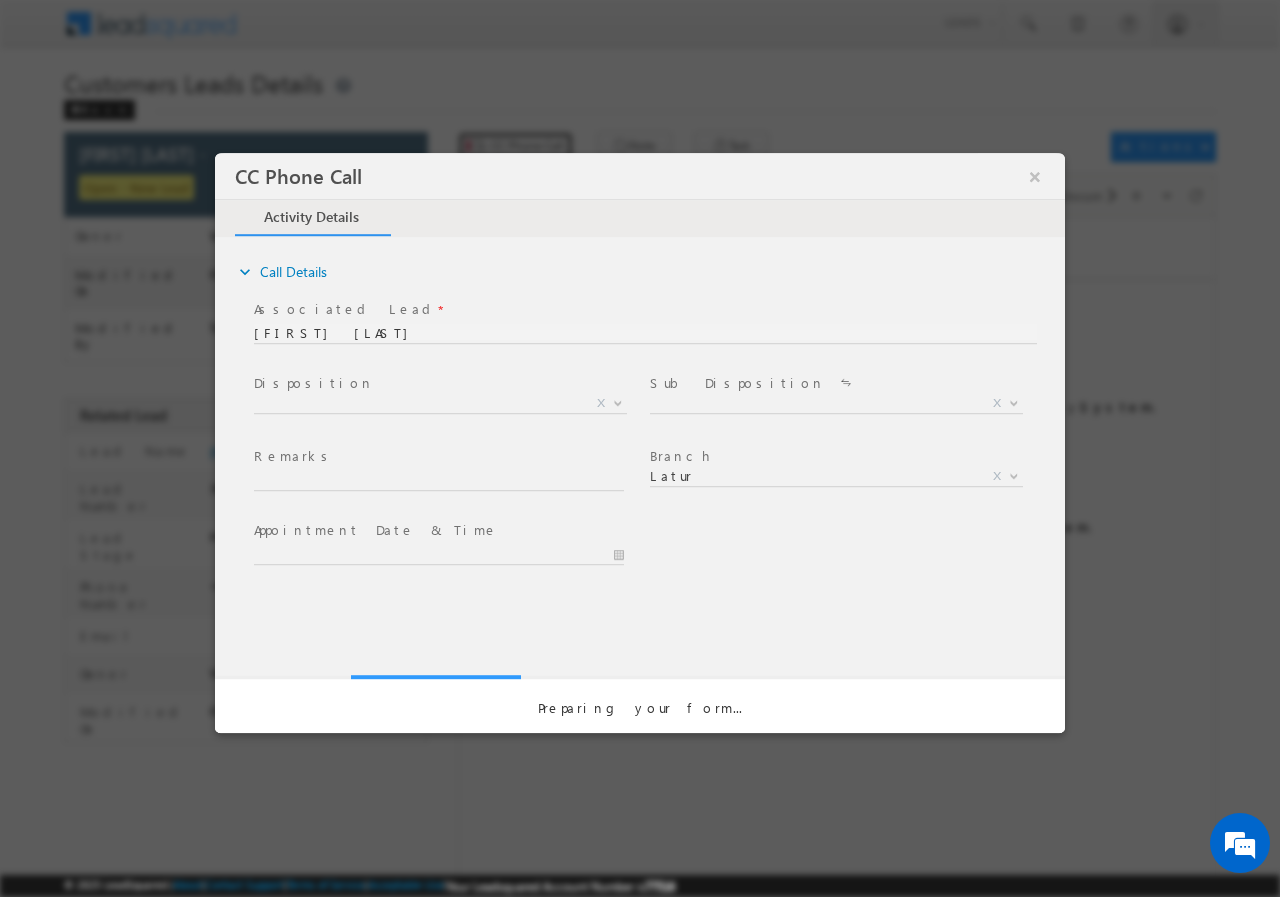 scroll, scrollTop: 0, scrollLeft: 0, axis: both 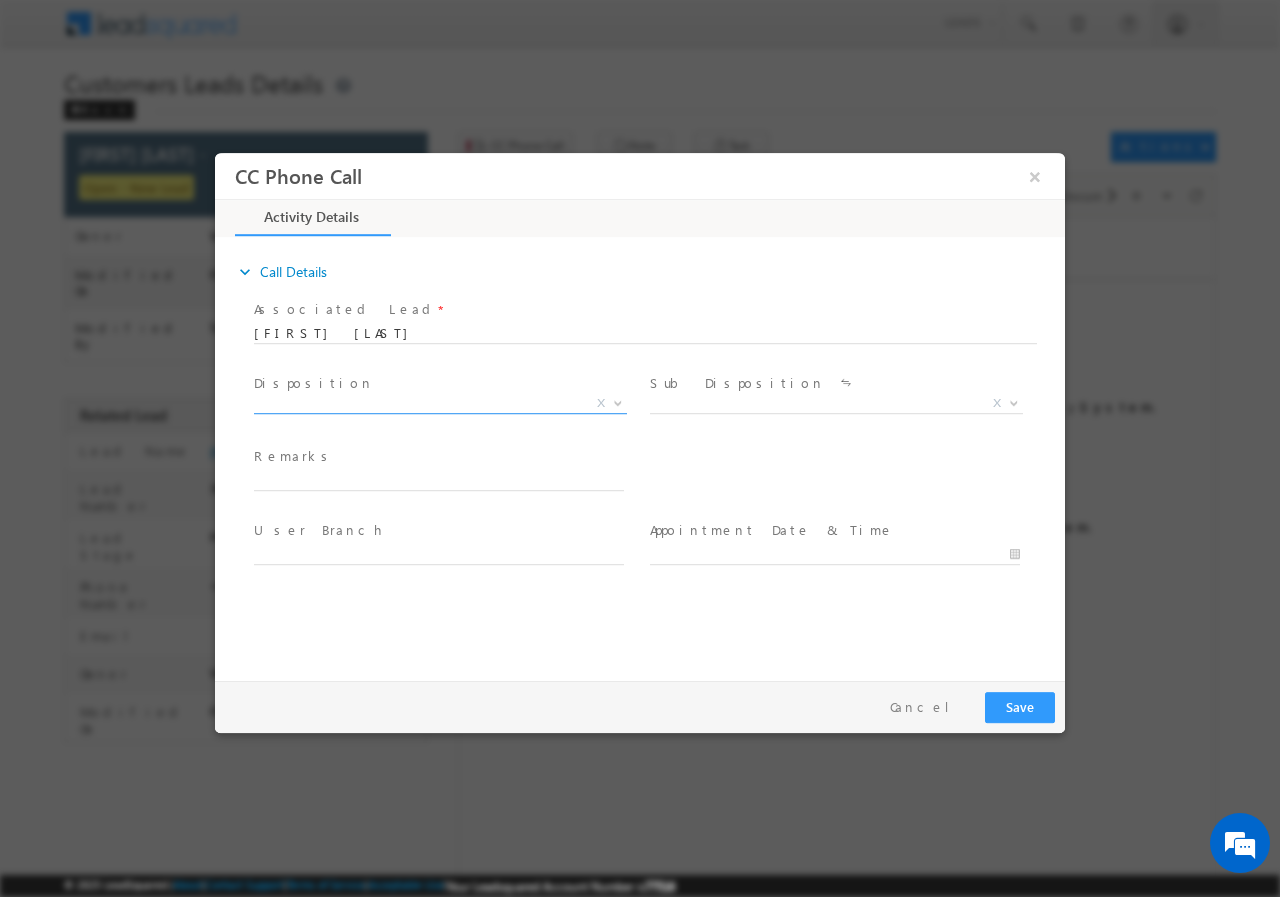 click at bounding box center [618, 401] 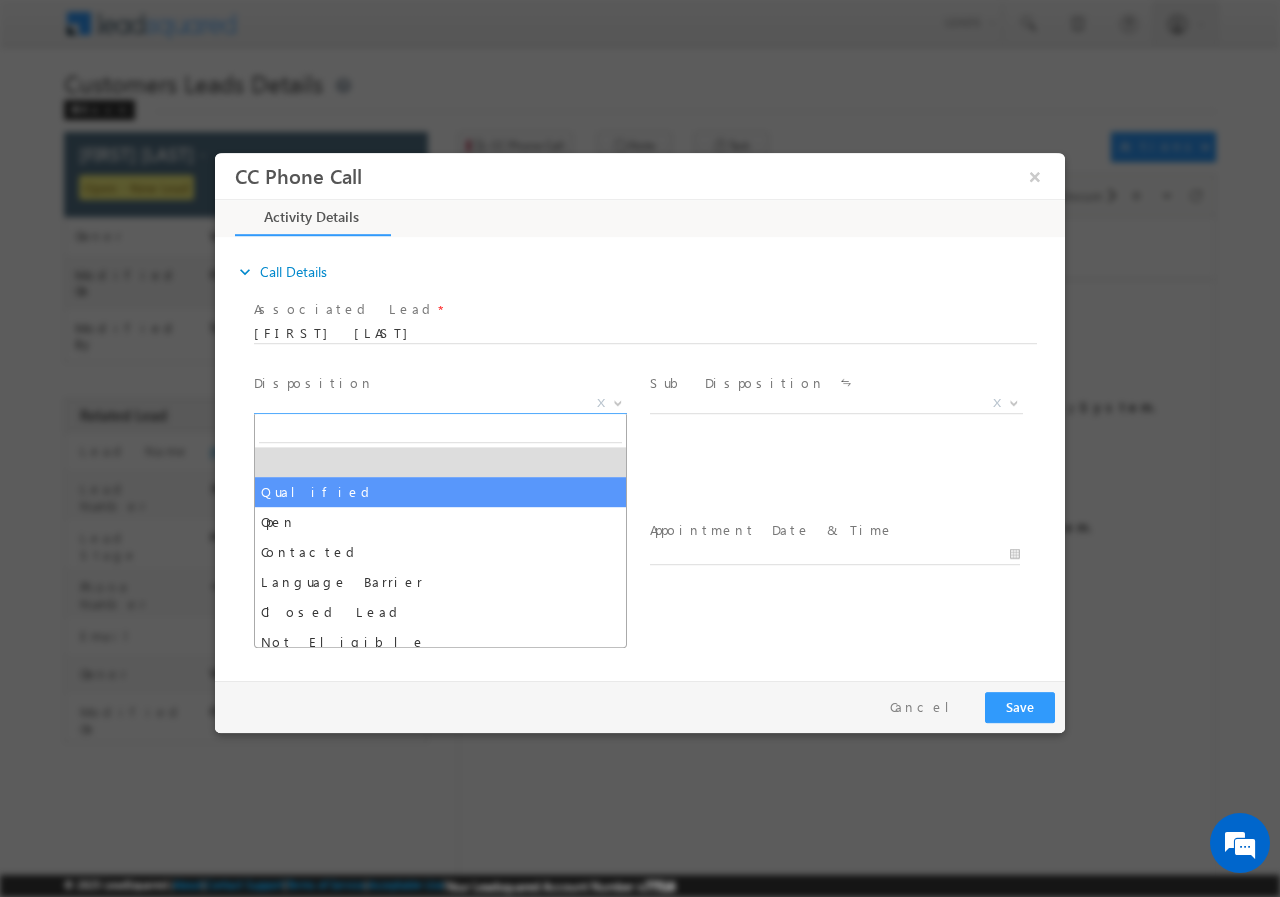 select on "Qualified" 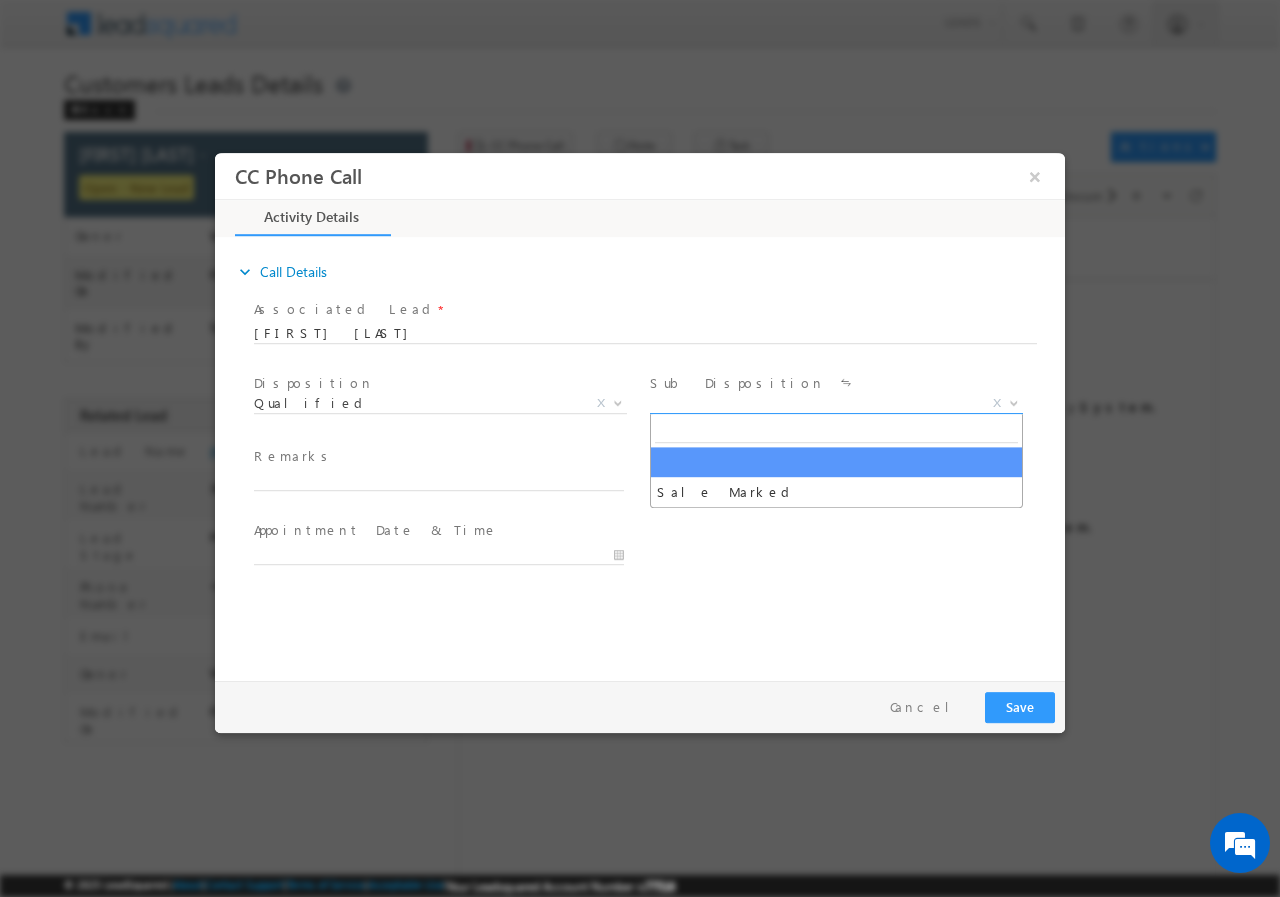 click at bounding box center (1012, 402) 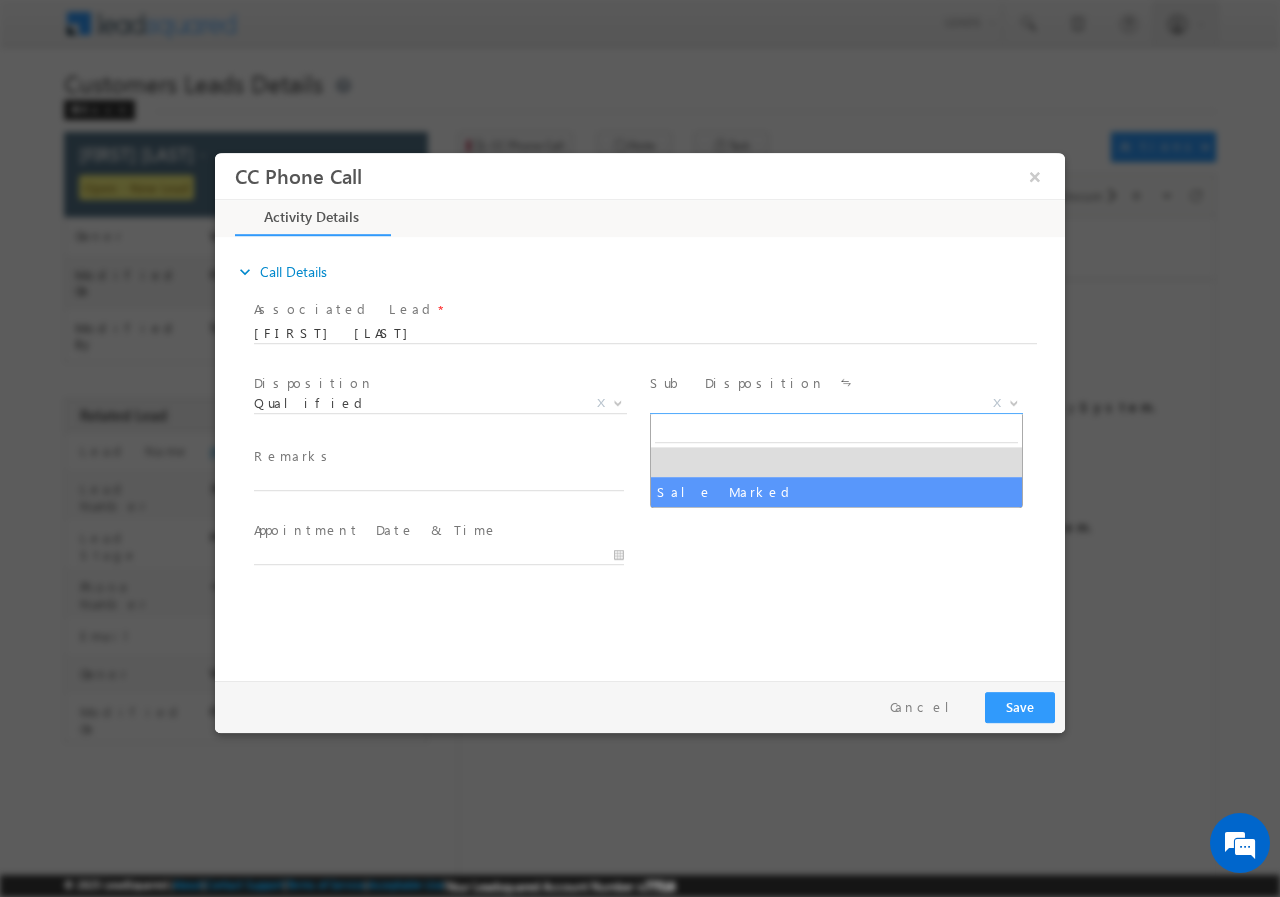 select on "Sale Marked" 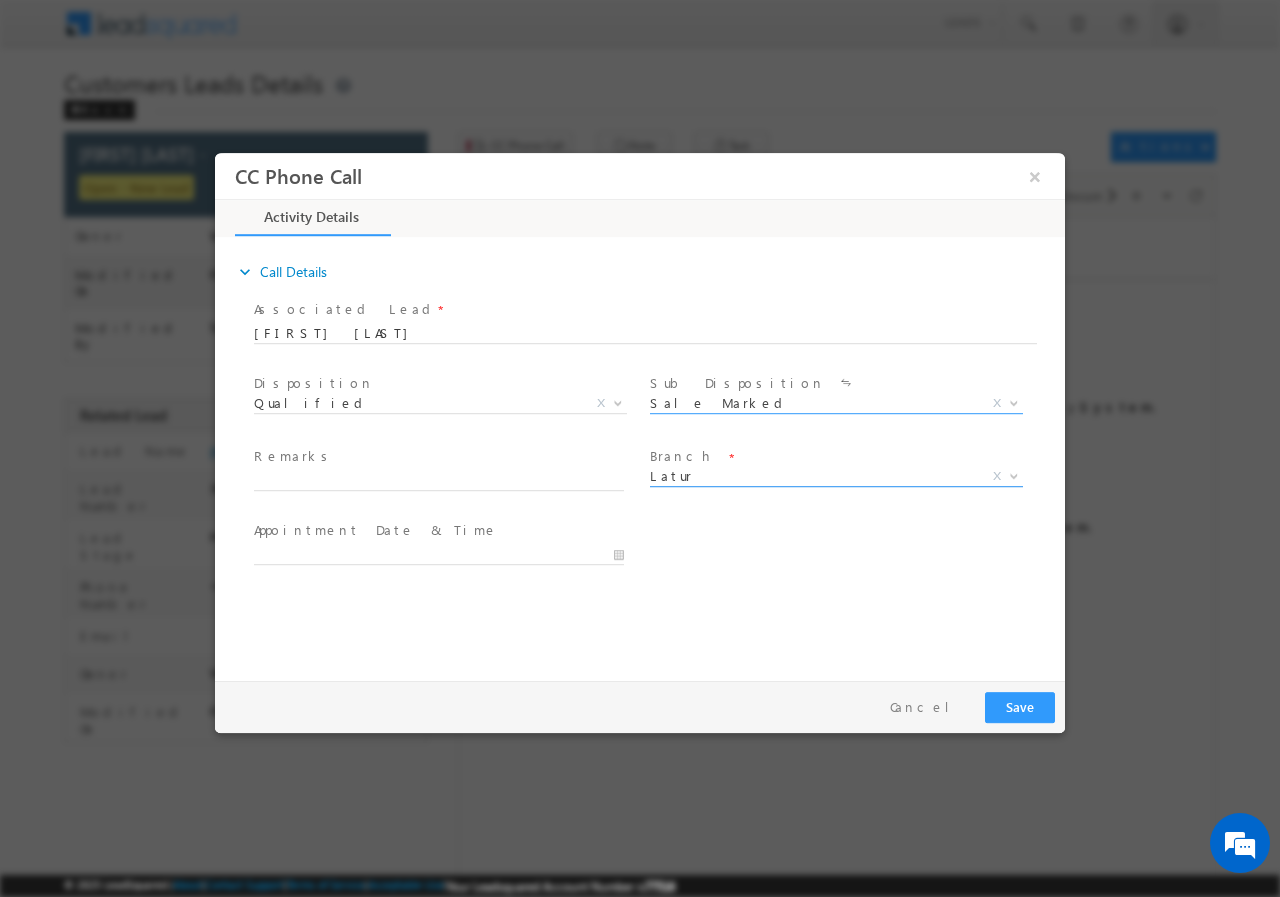 click at bounding box center (1012, 475) 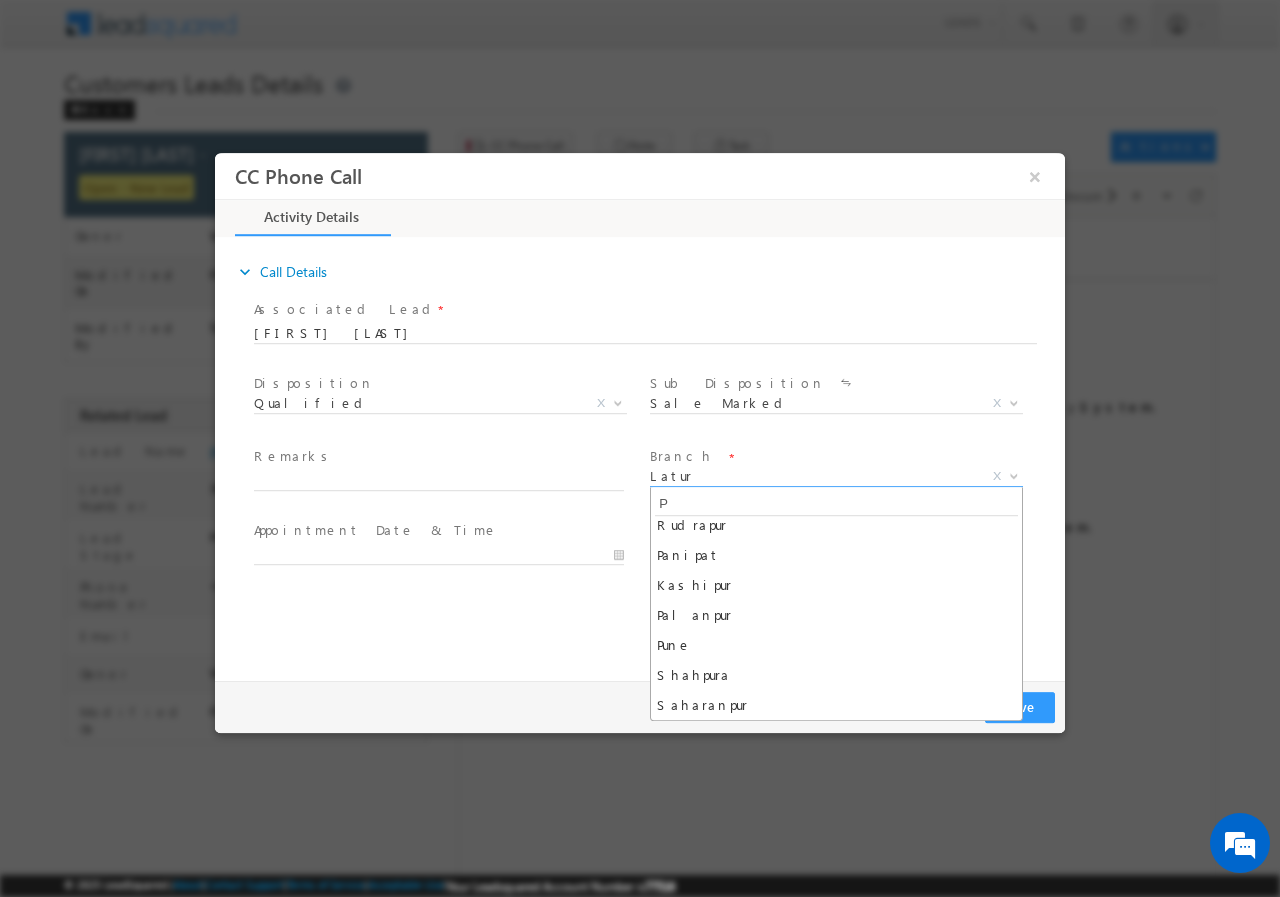 scroll, scrollTop: 0, scrollLeft: 0, axis: both 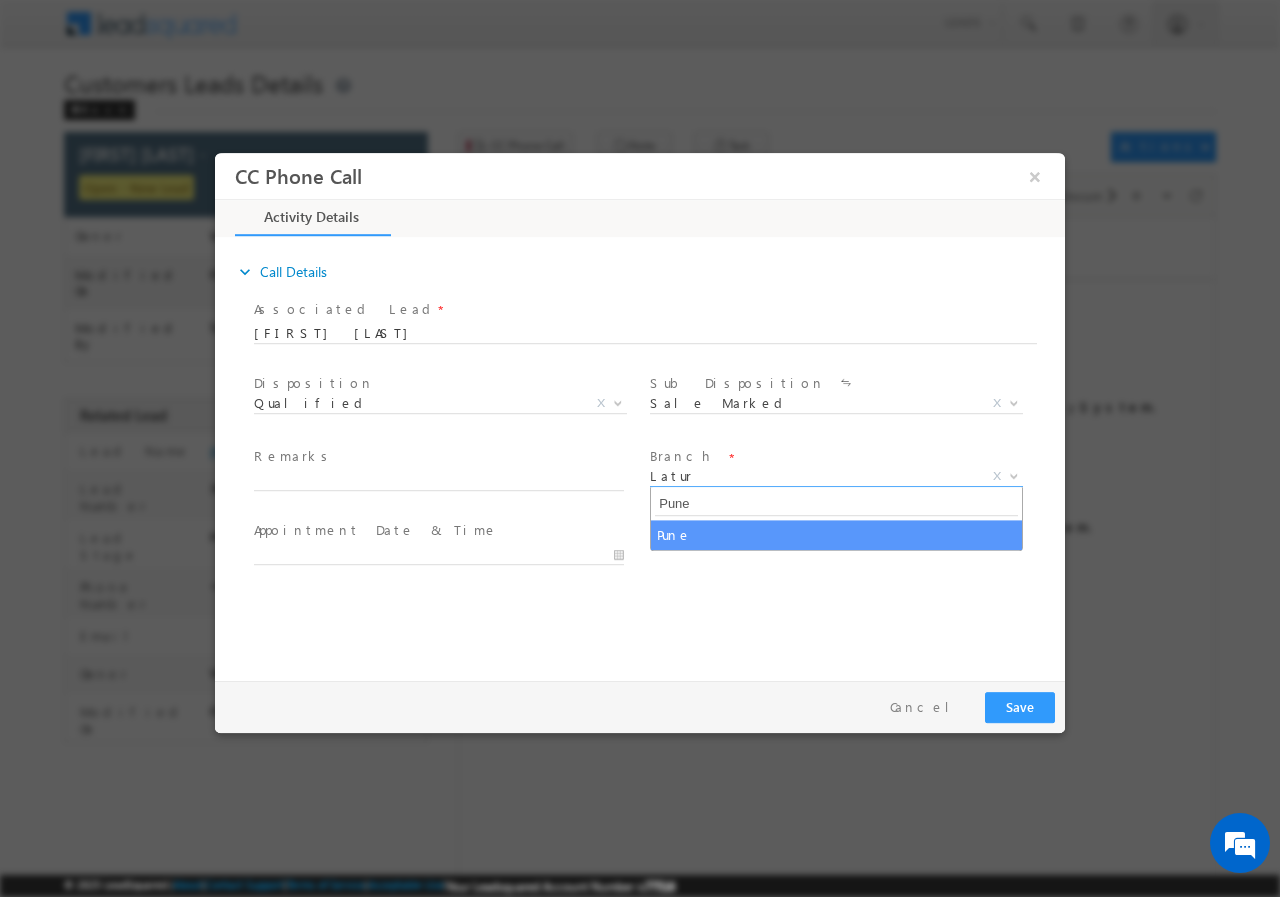 type on "Pune" 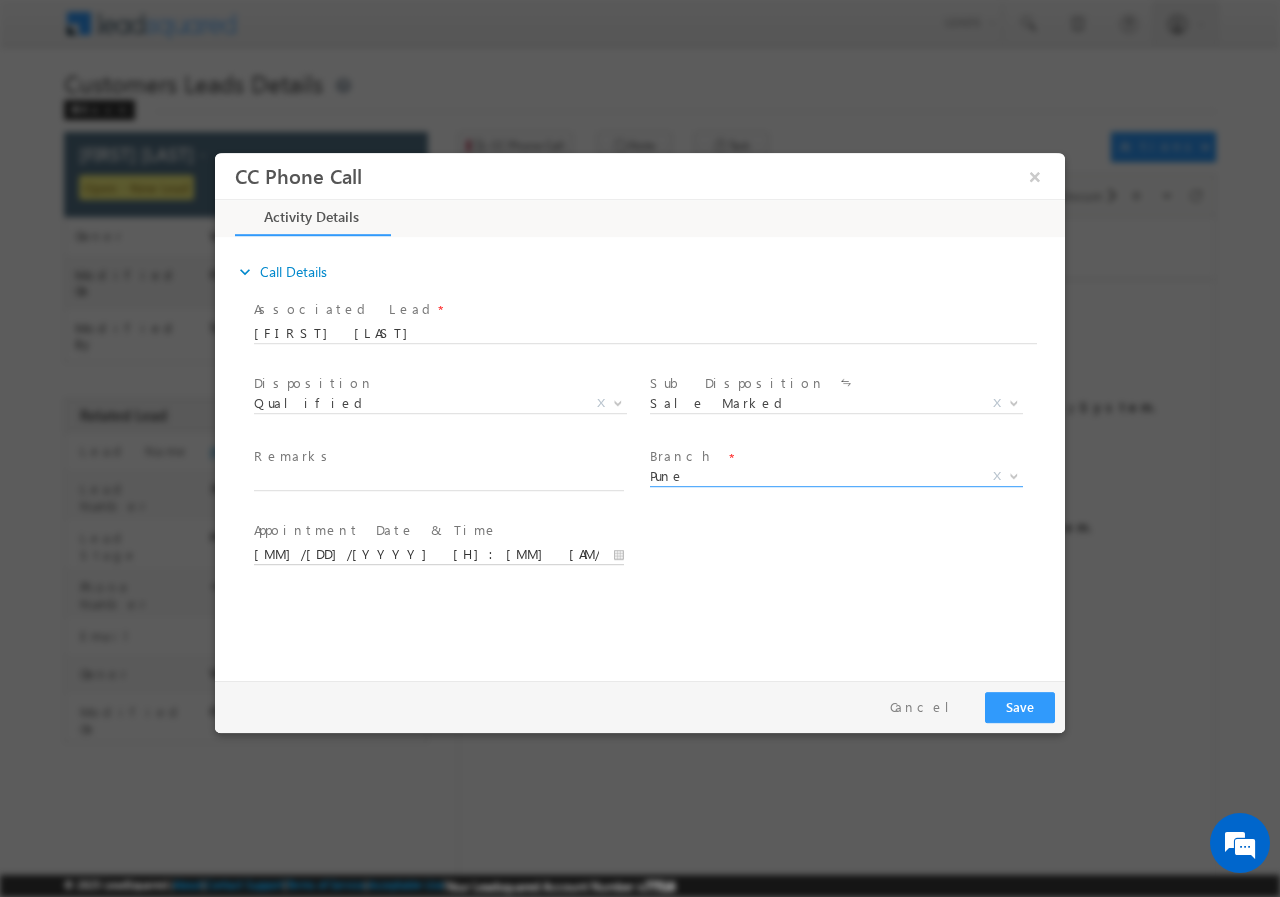 click on "[MM]/[DD]/[YYYY] [H]:[MM] [AM/PM]" at bounding box center (439, 554) 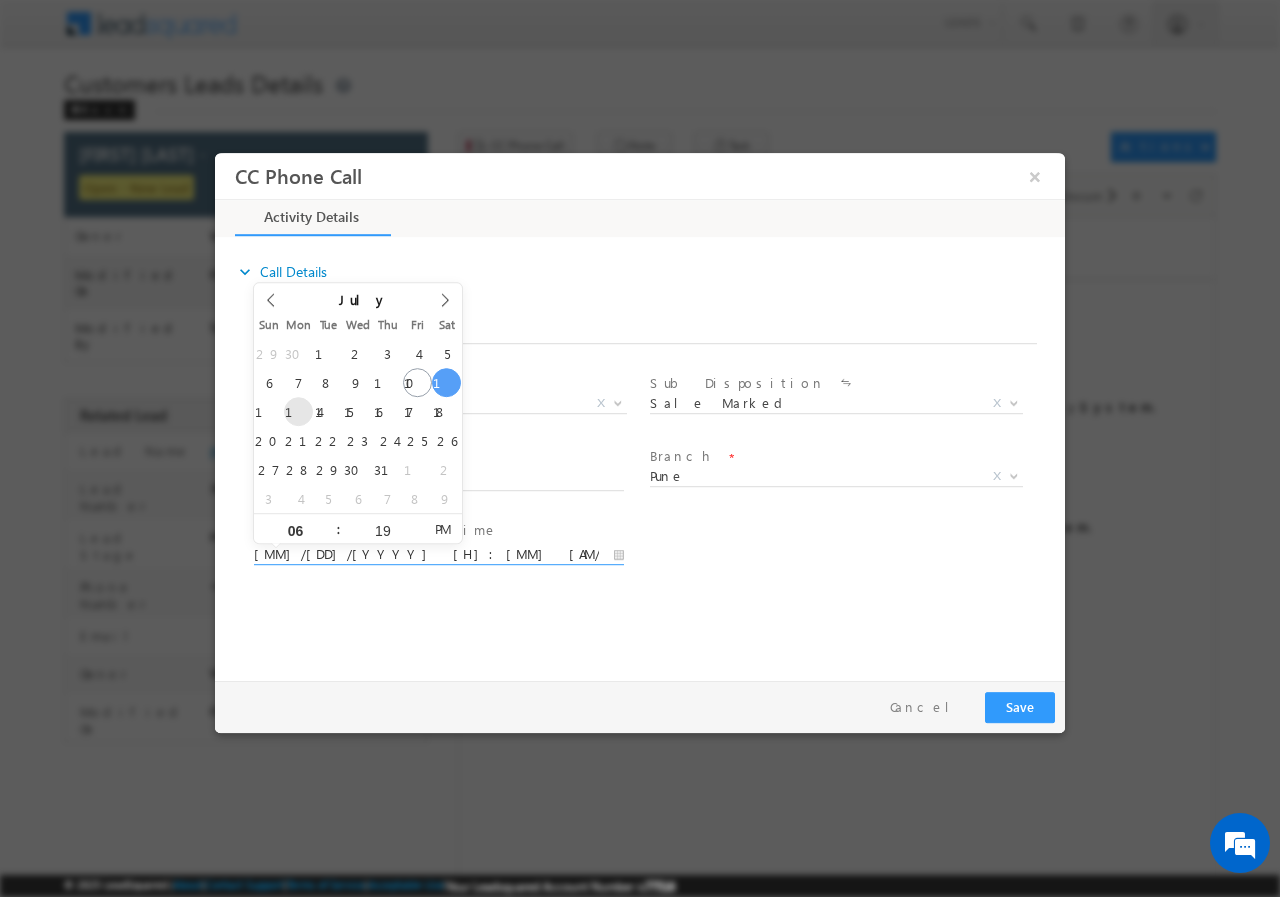 type on "[MM]/[DD]/[YYYY] [H]:[MM] [AM/PM]" 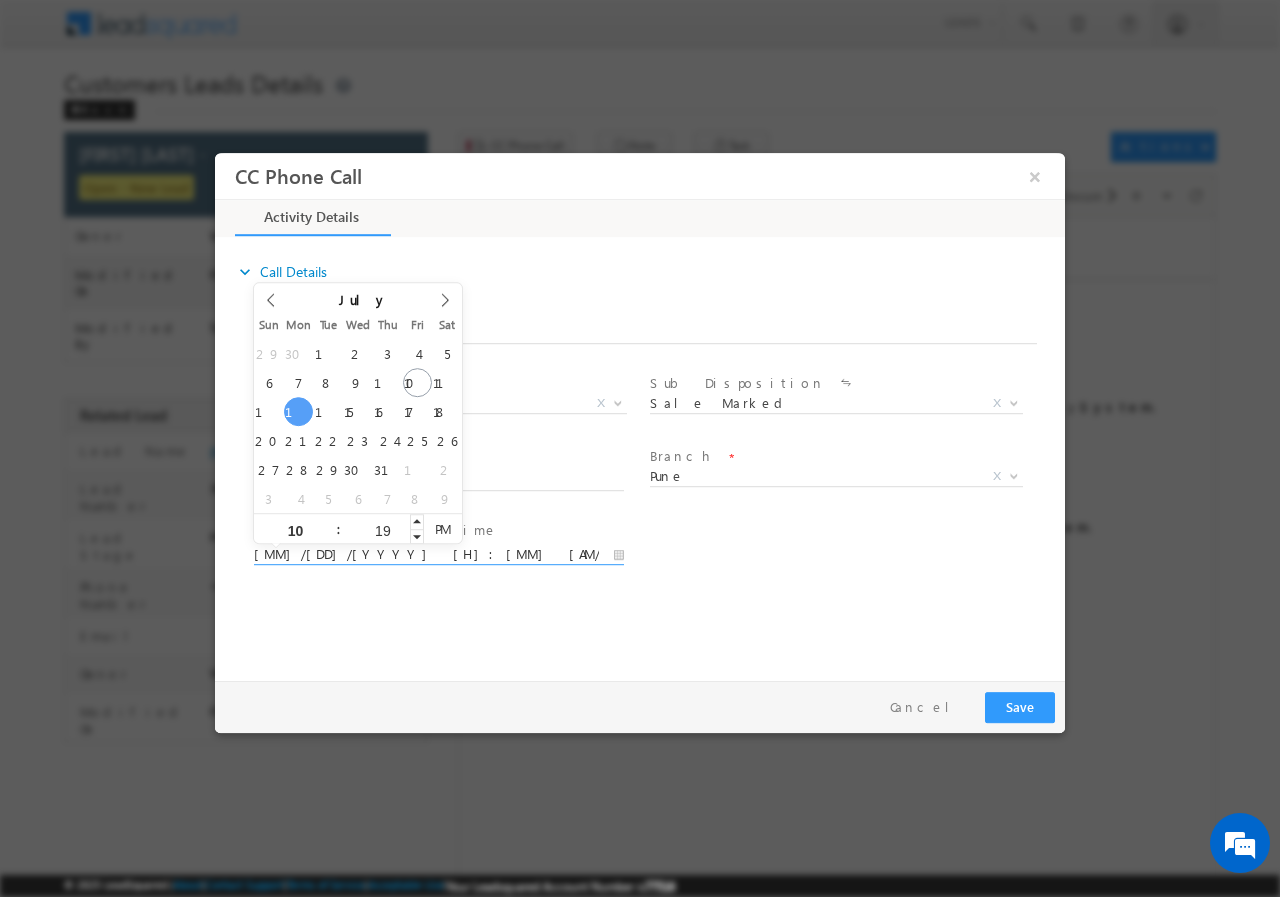 type on "10" 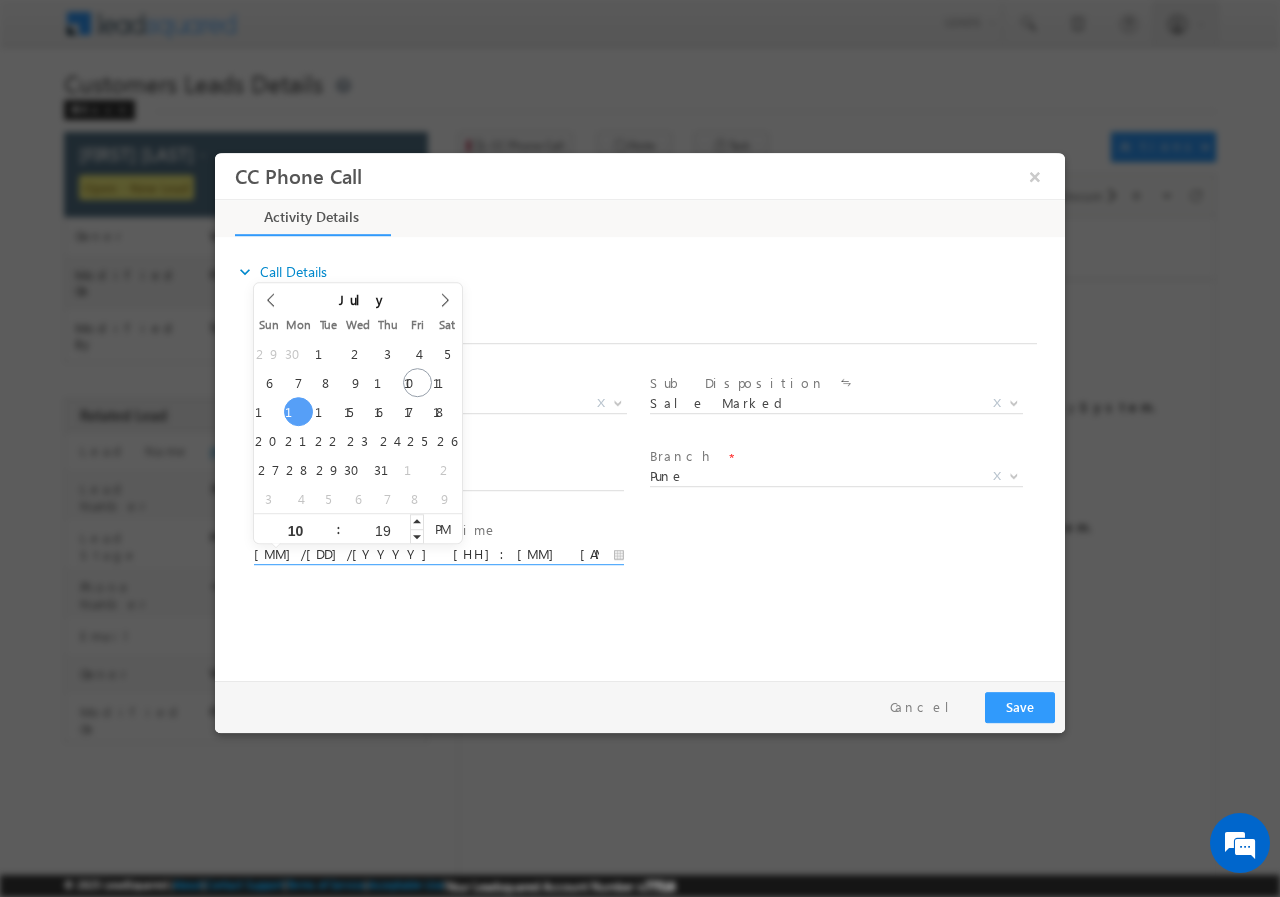 click on "19" at bounding box center [382, 529] 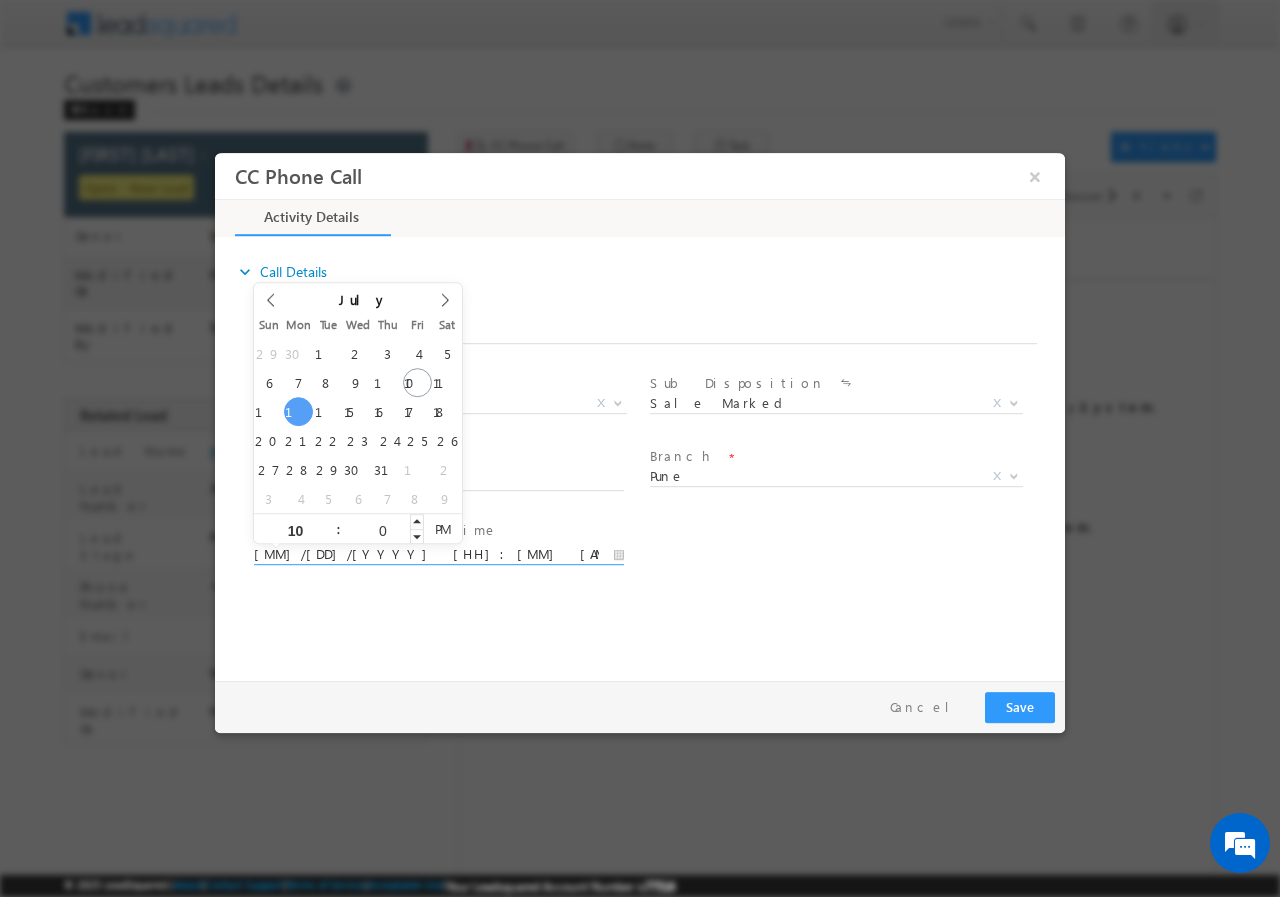 type on "00" 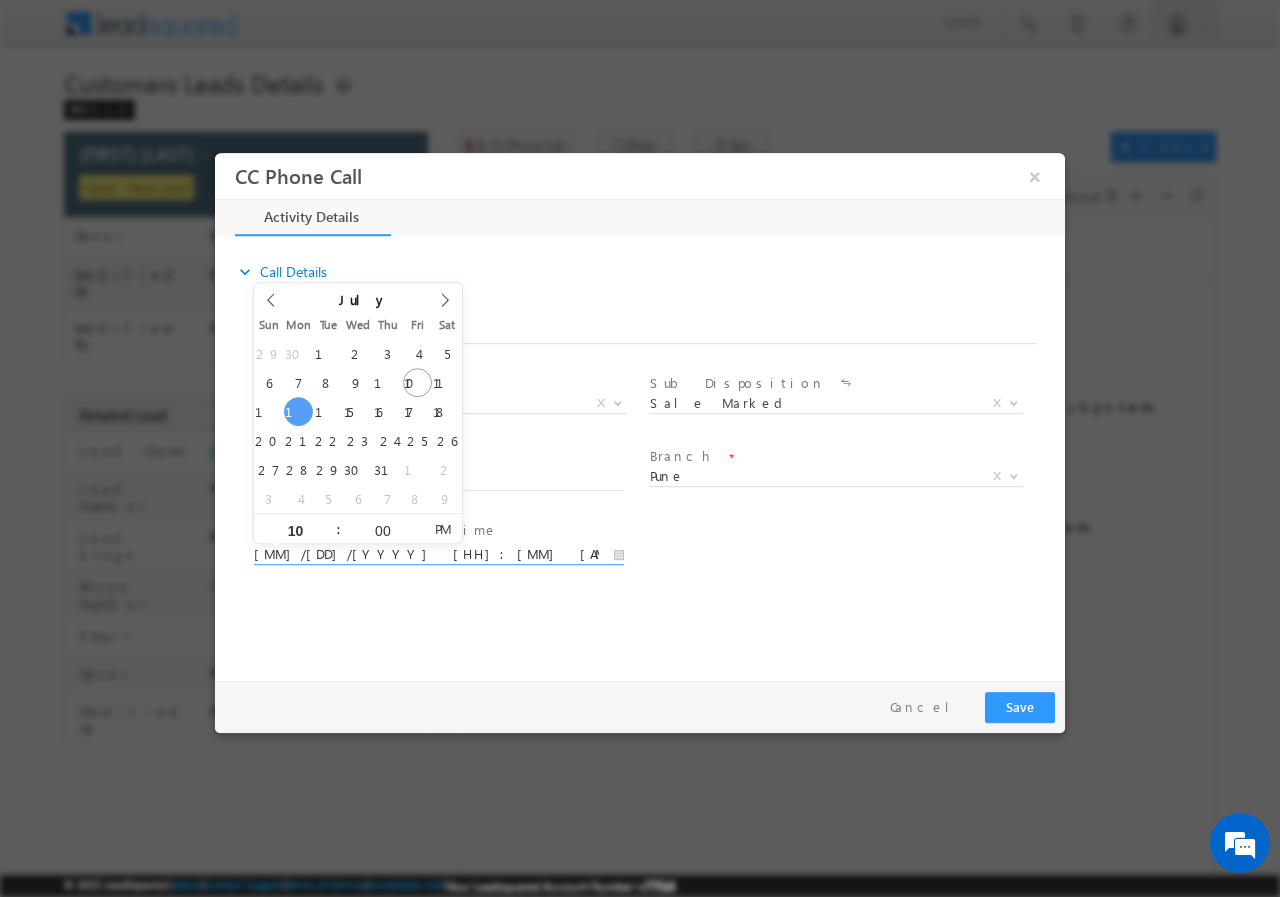 type on "[MM]/[DD]/[YYYY] [HH]:[MM] [AM/PM]" 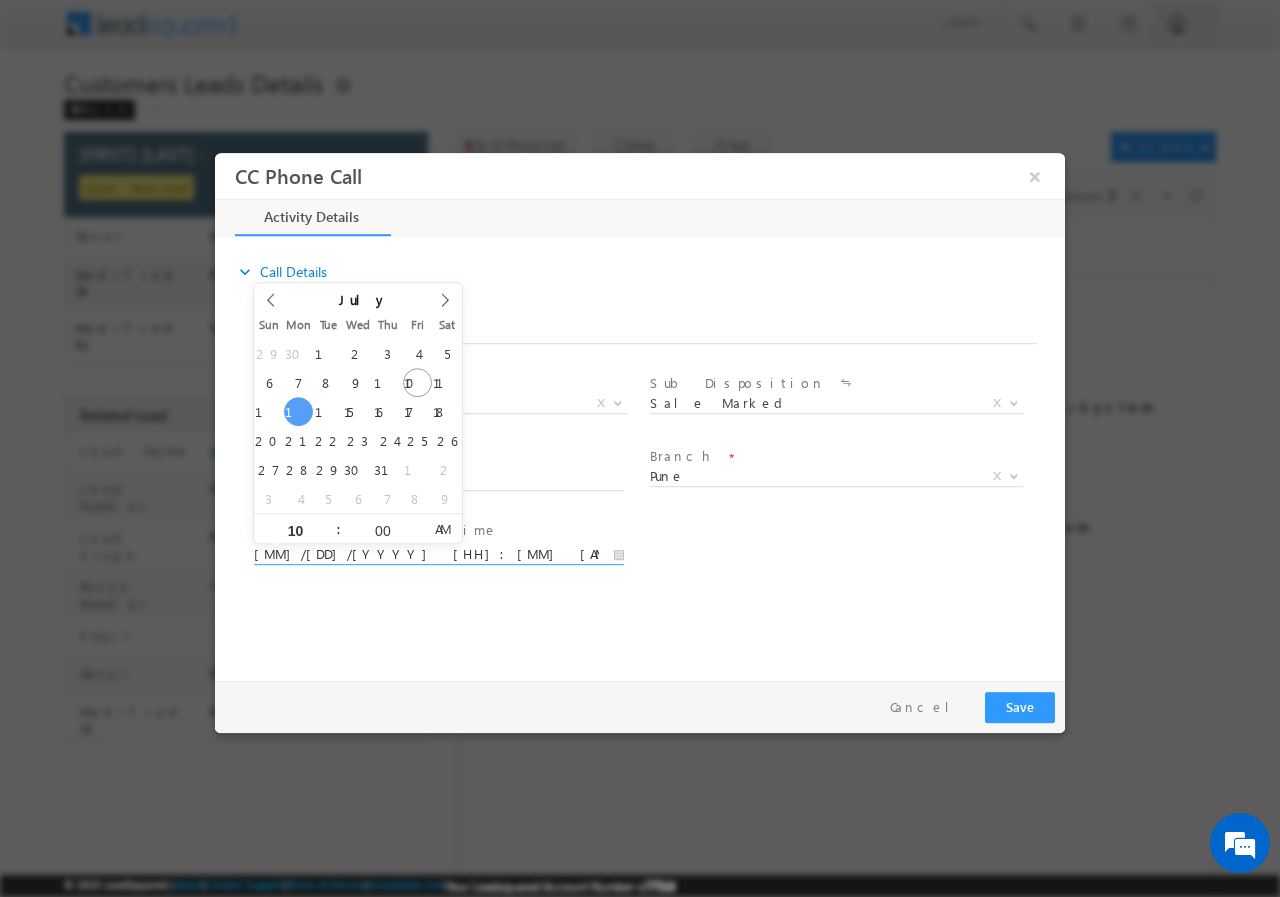 click on "AM" at bounding box center [442, 528] 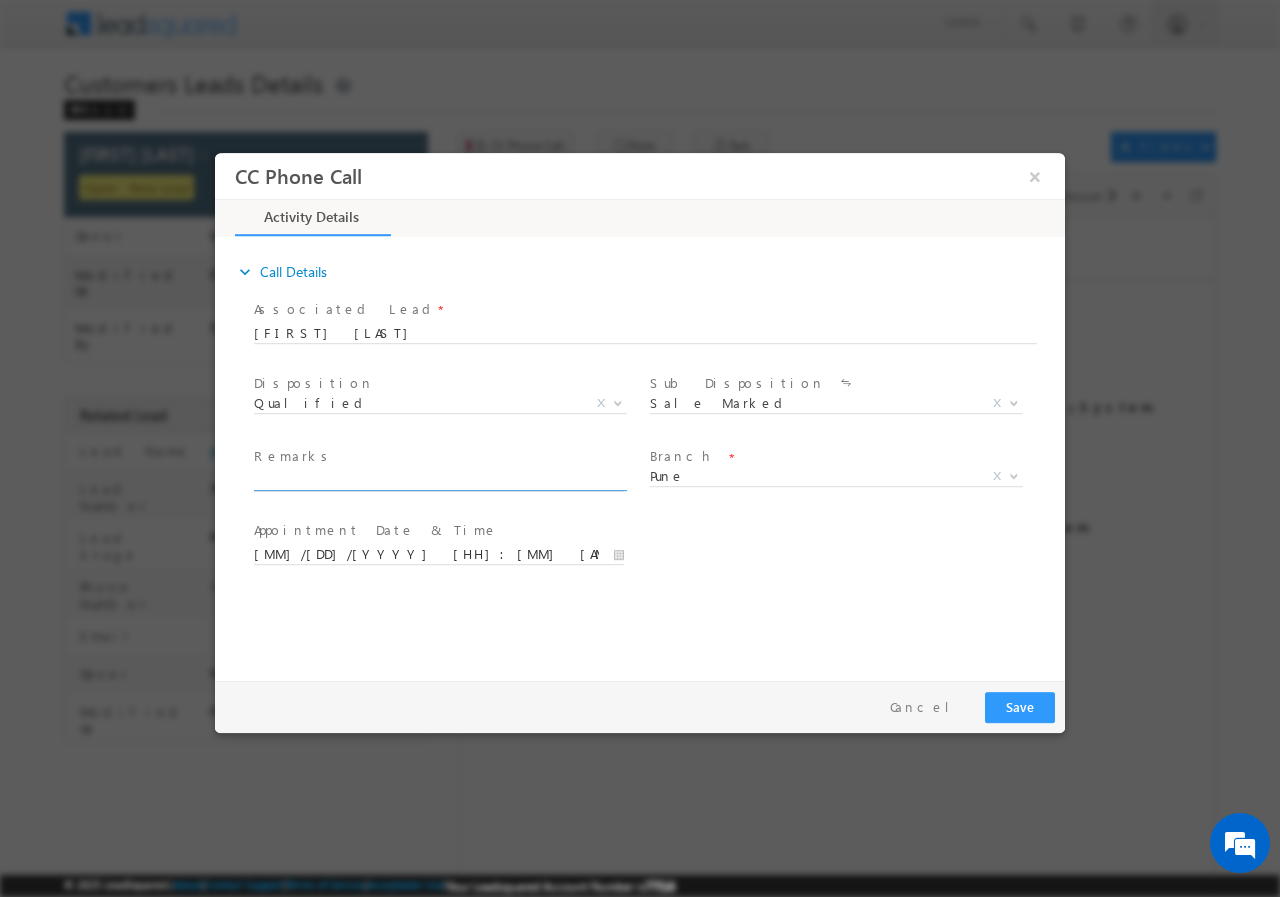 click at bounding box center (439, 480) 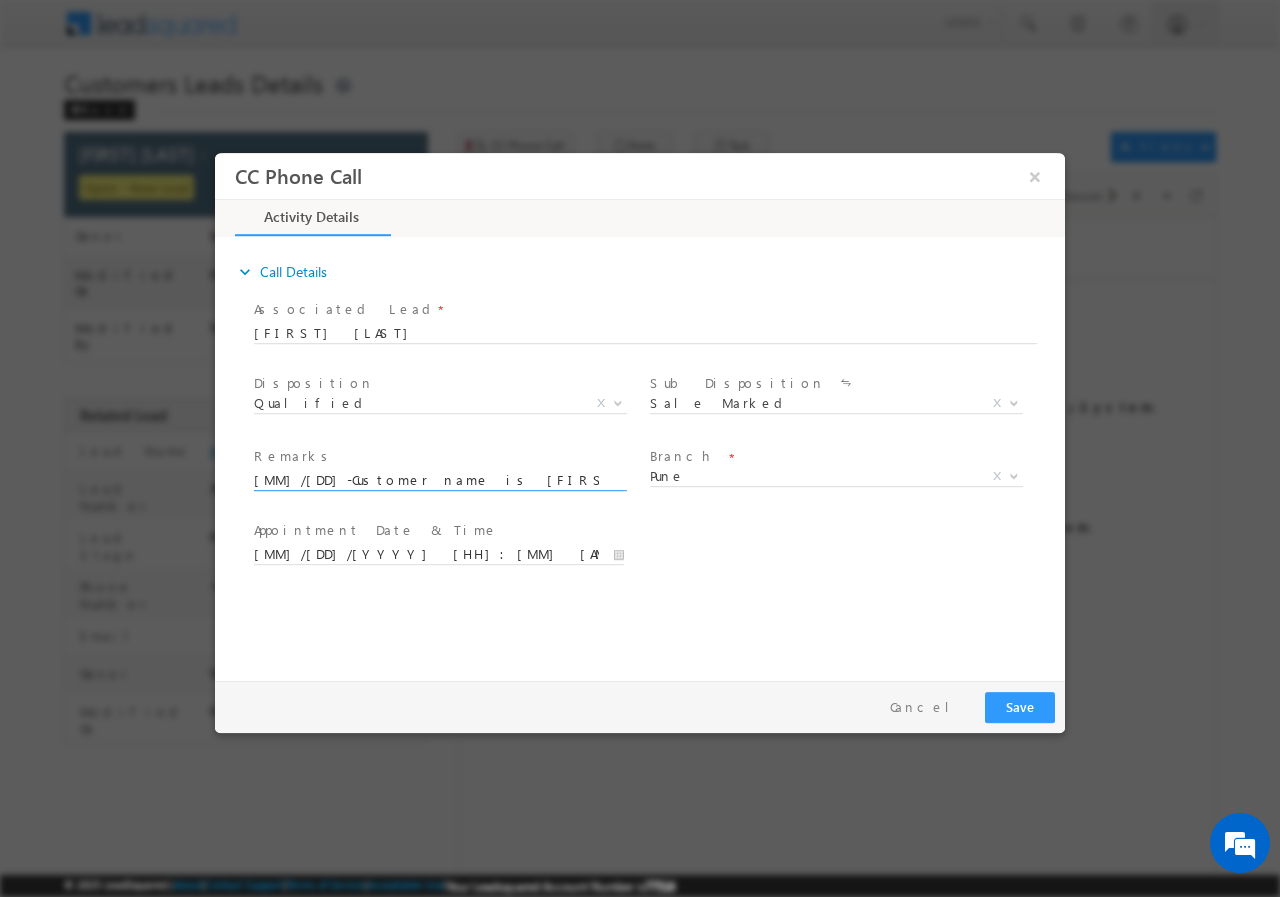 scroll, scrollTop: 0, scrollLeft: 830, axis: horizontal 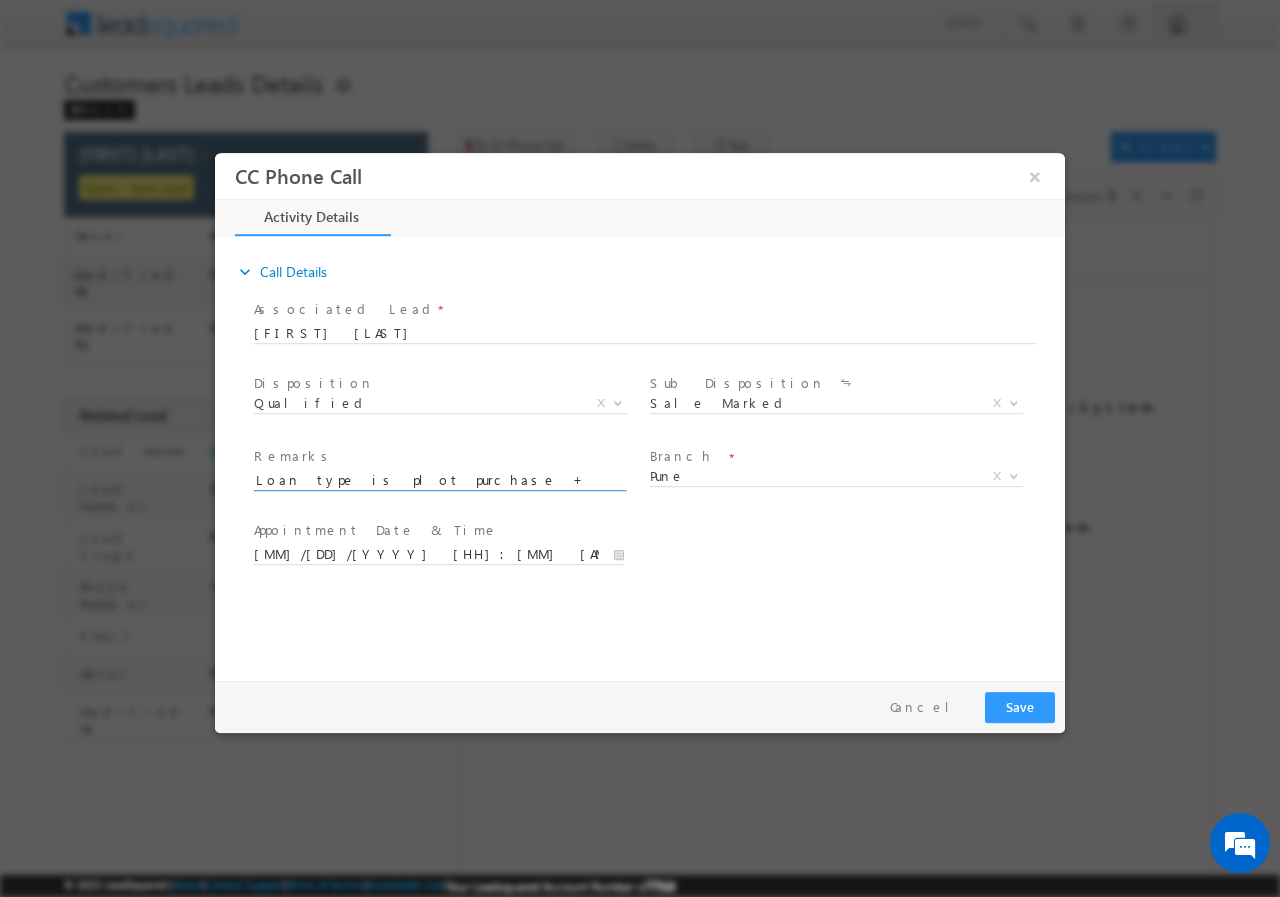 click on "[MM]/[DD]-Customer name is [FIRST] [LAST] customer age is [NUMBER] yrs Loan type is plot purchase + Construction Loan amount is [NUMBER] [CURRENCY] Profession is Salarie + self employed Monthly income is [NUMBER]k (cash" at bounding box center [439, 480] 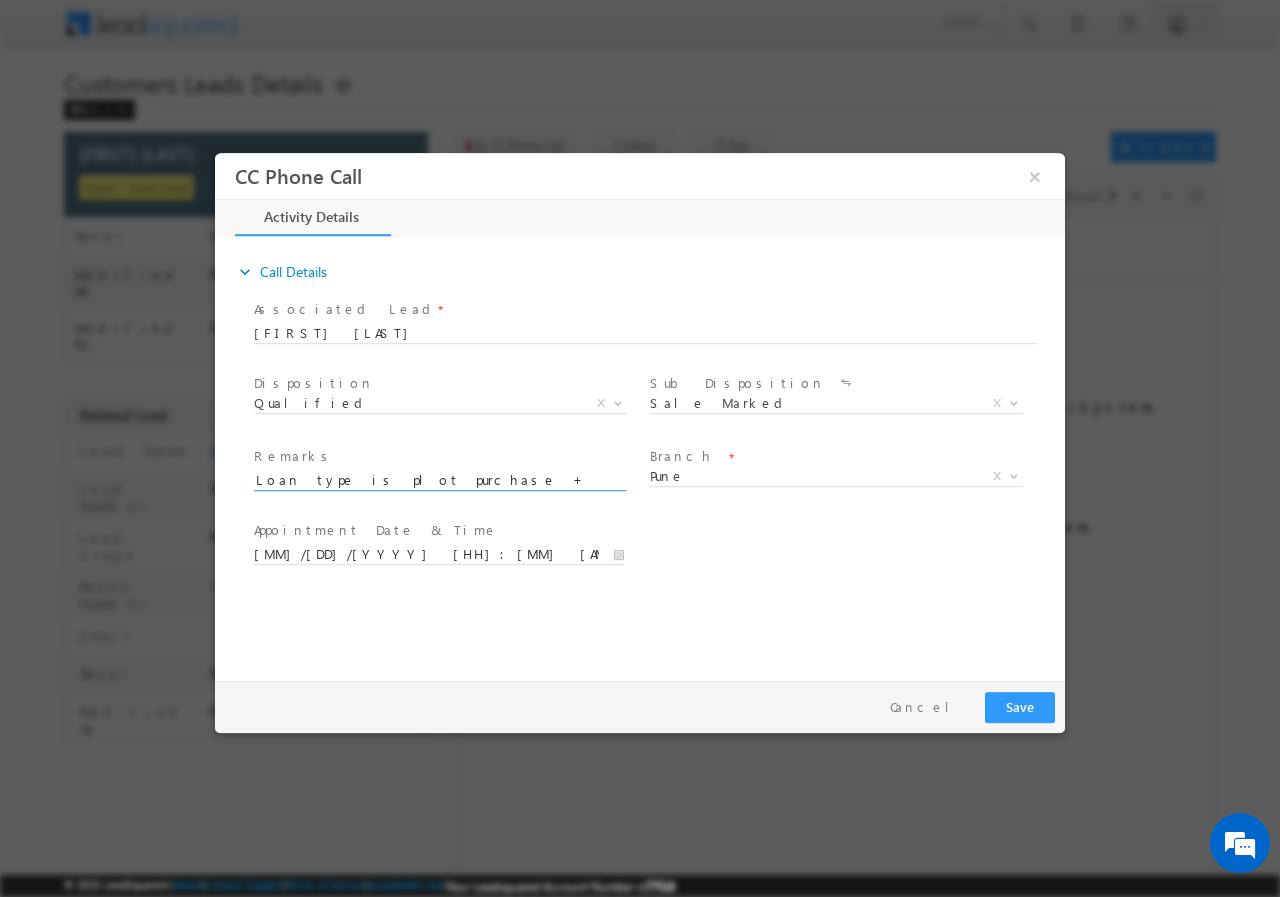 type on "[MM]/[DD]-Customer name is [FIRST] [LAST] customer age is [NUMBER] yrs Loan type is plot purchase + Construction Loan amount is [NUMBER] [CURRENCY] Profession is Salarie + self employed Monthly income is [NUMBER]k (cash" 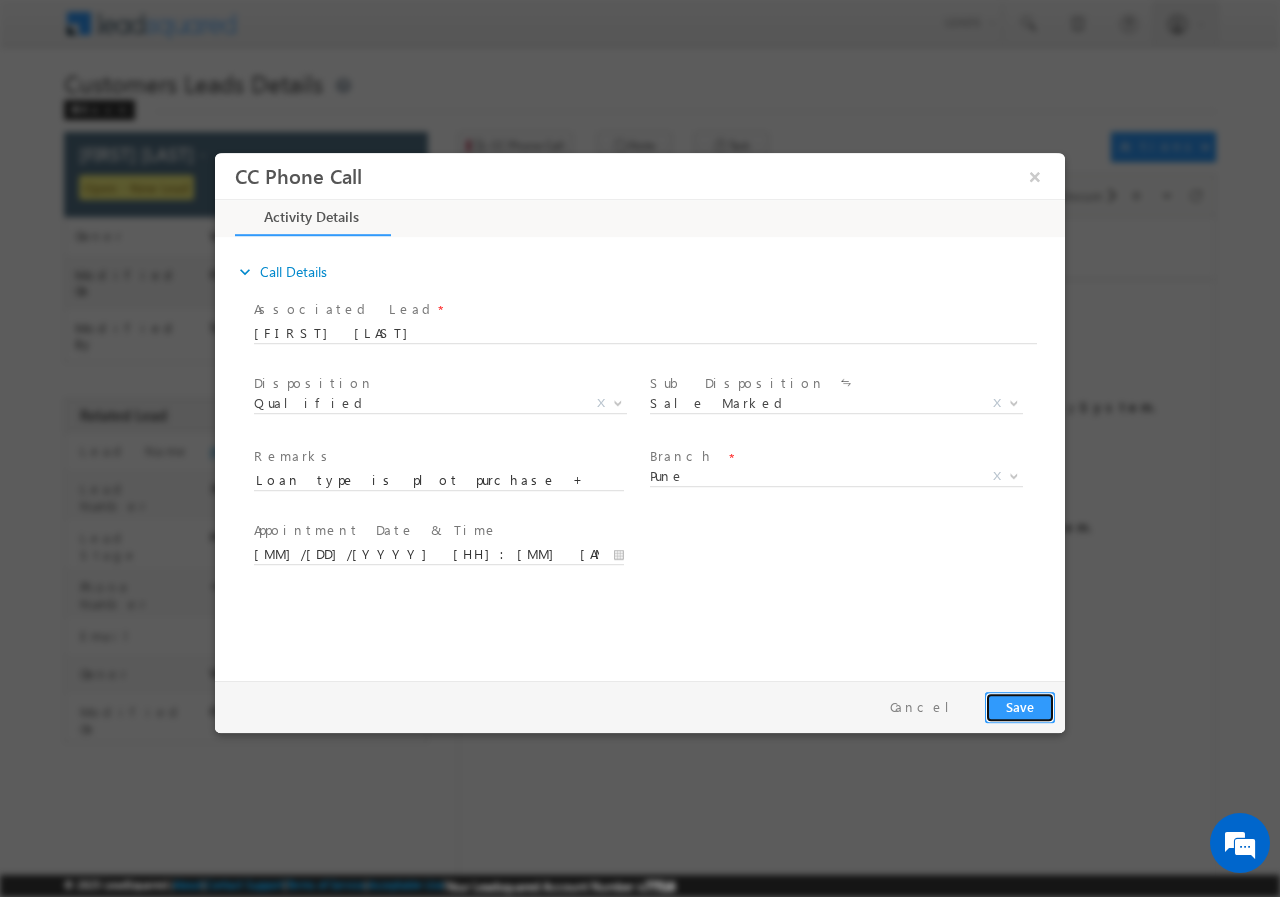 scroll, scrollTop: 0, scrollLeft: 0, axis: both 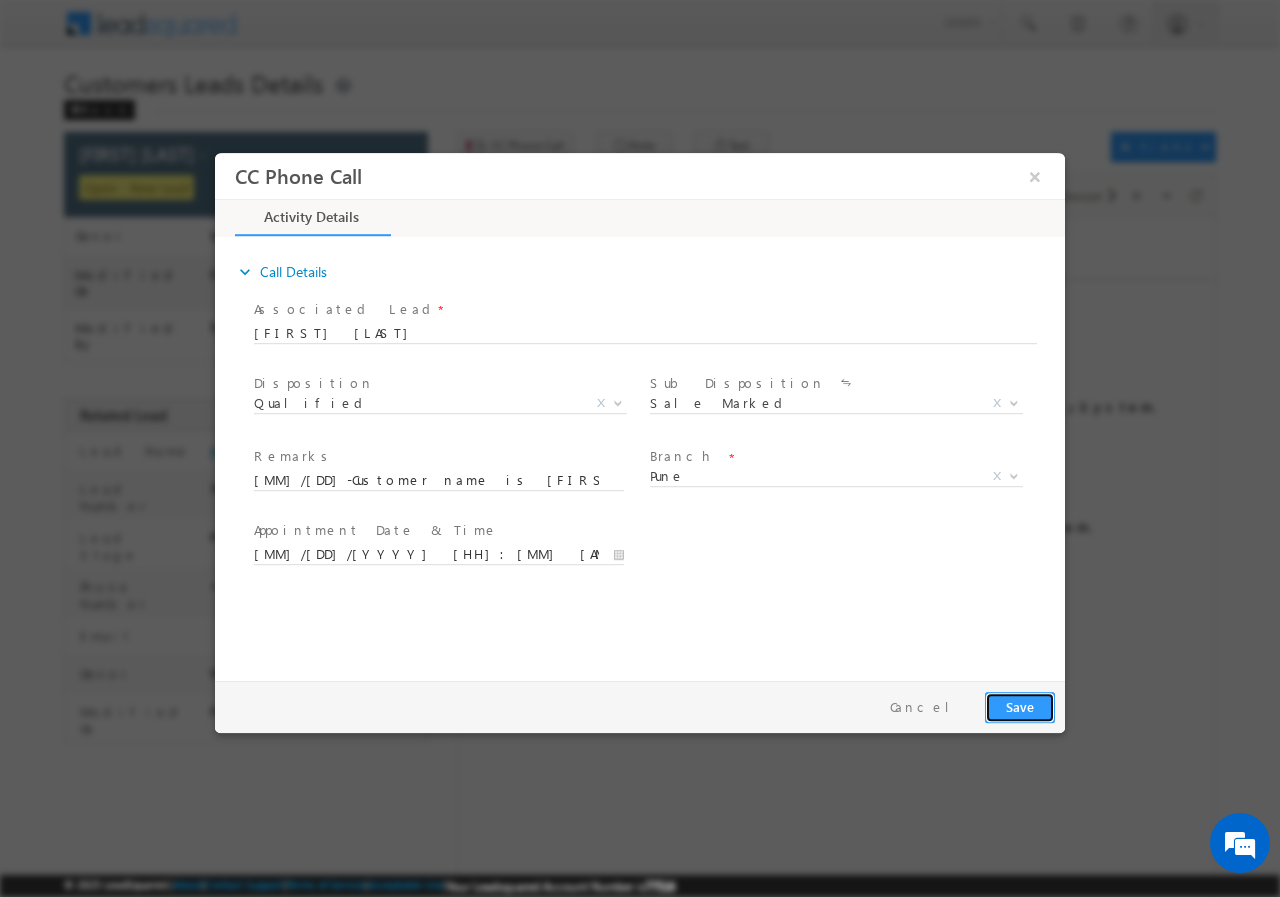 click on "Save" at bounding box center (1020, 706) 